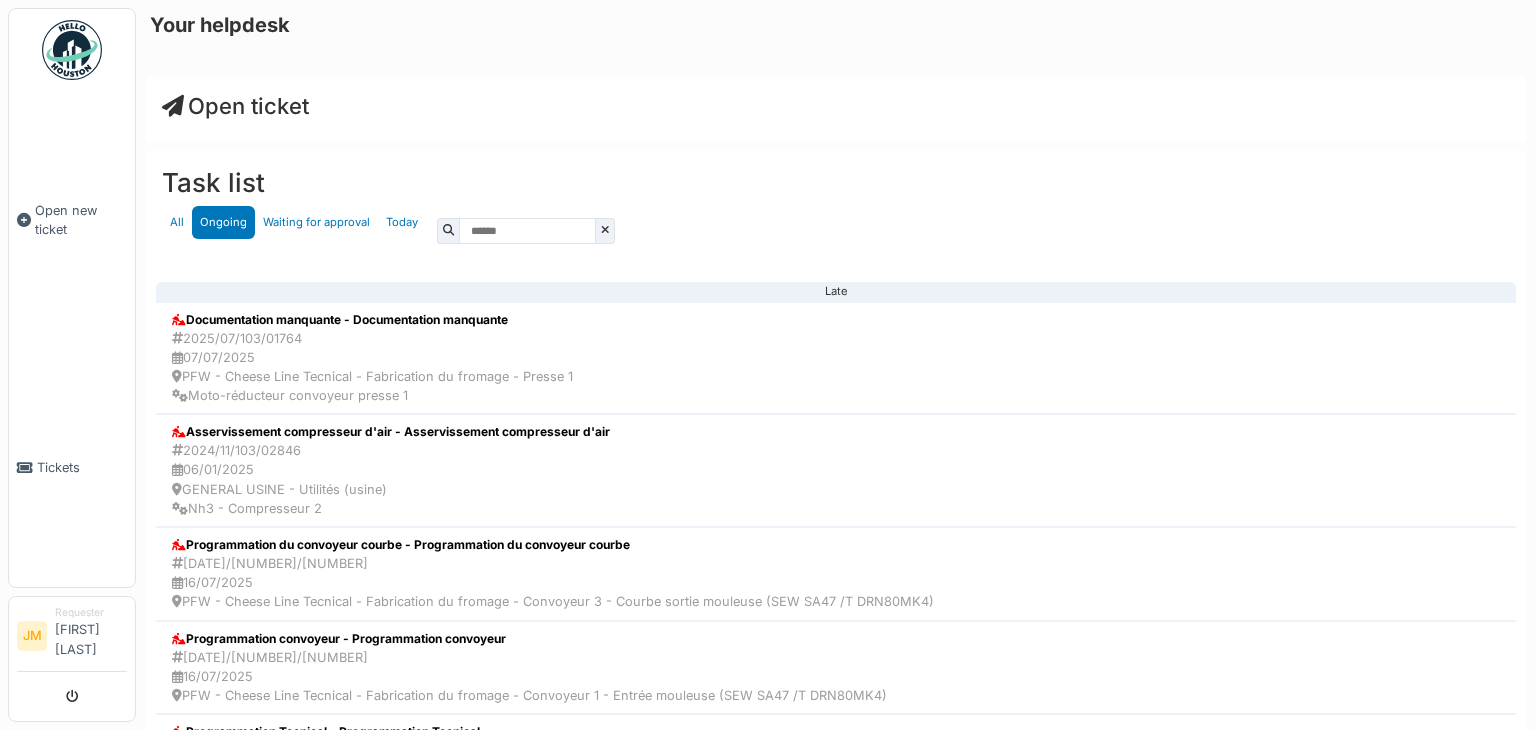 scroll, scrollTop: 0, scrollLeft: 0, axis: both 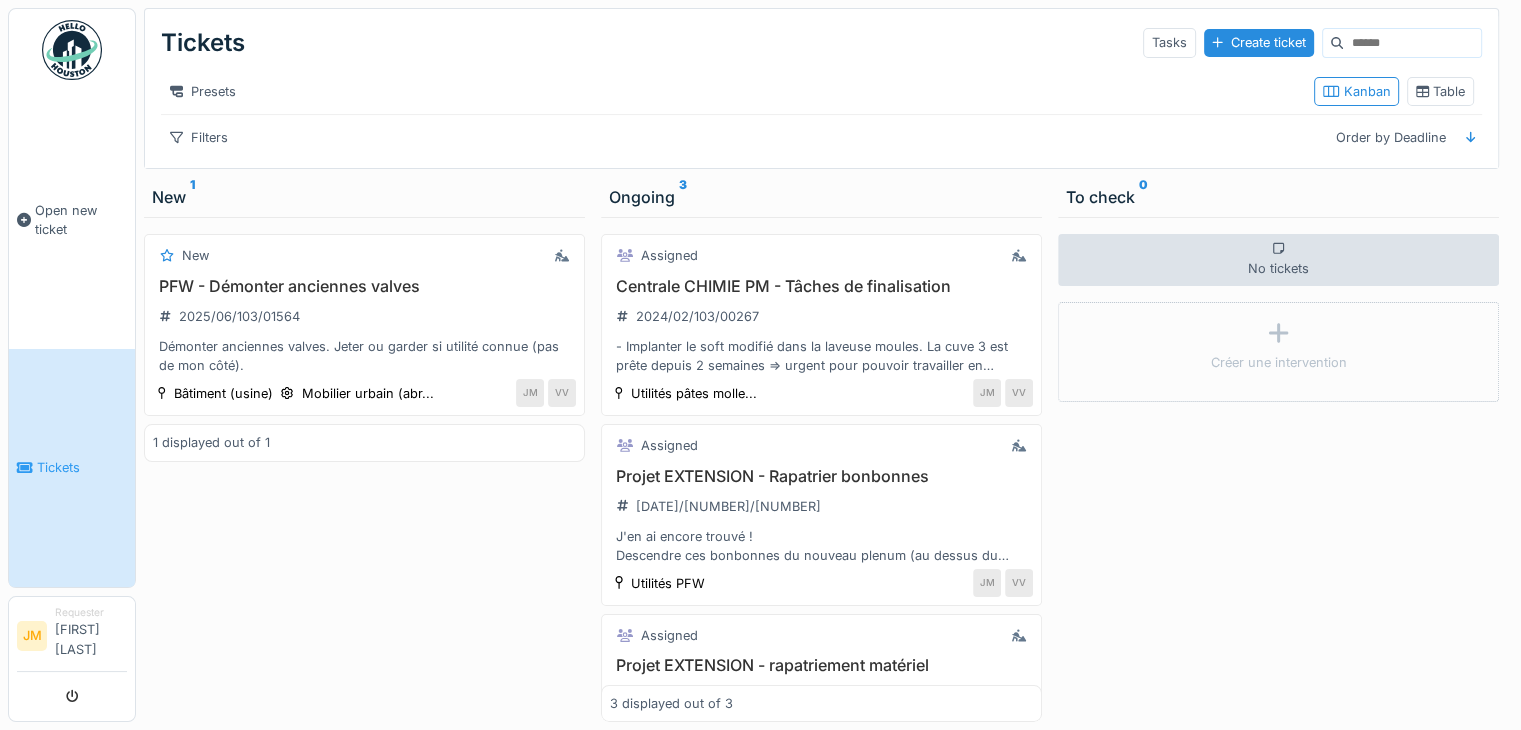 click at bounding box center [72, 50] 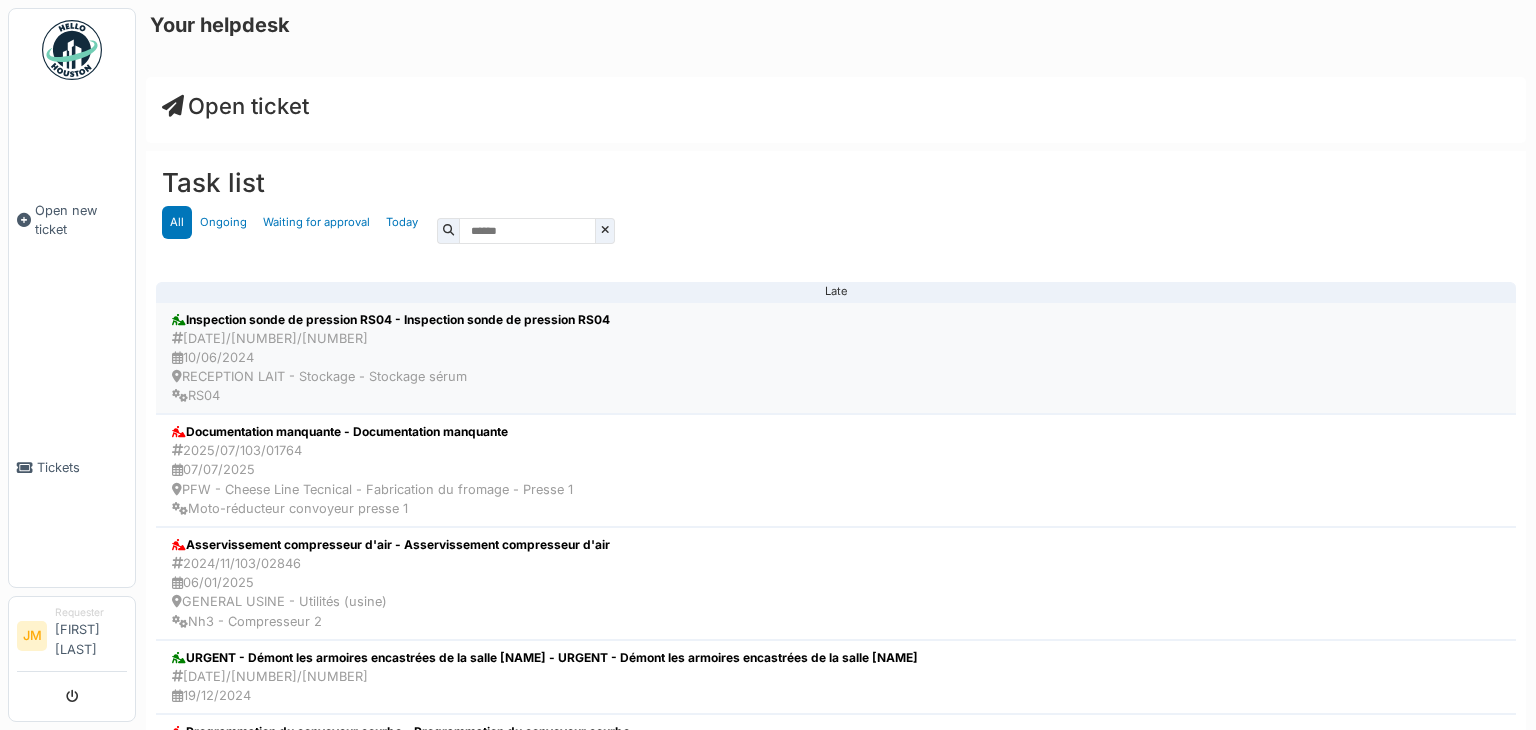 scroll, scrollTop: 0, scrollLeft: 0, axis: both 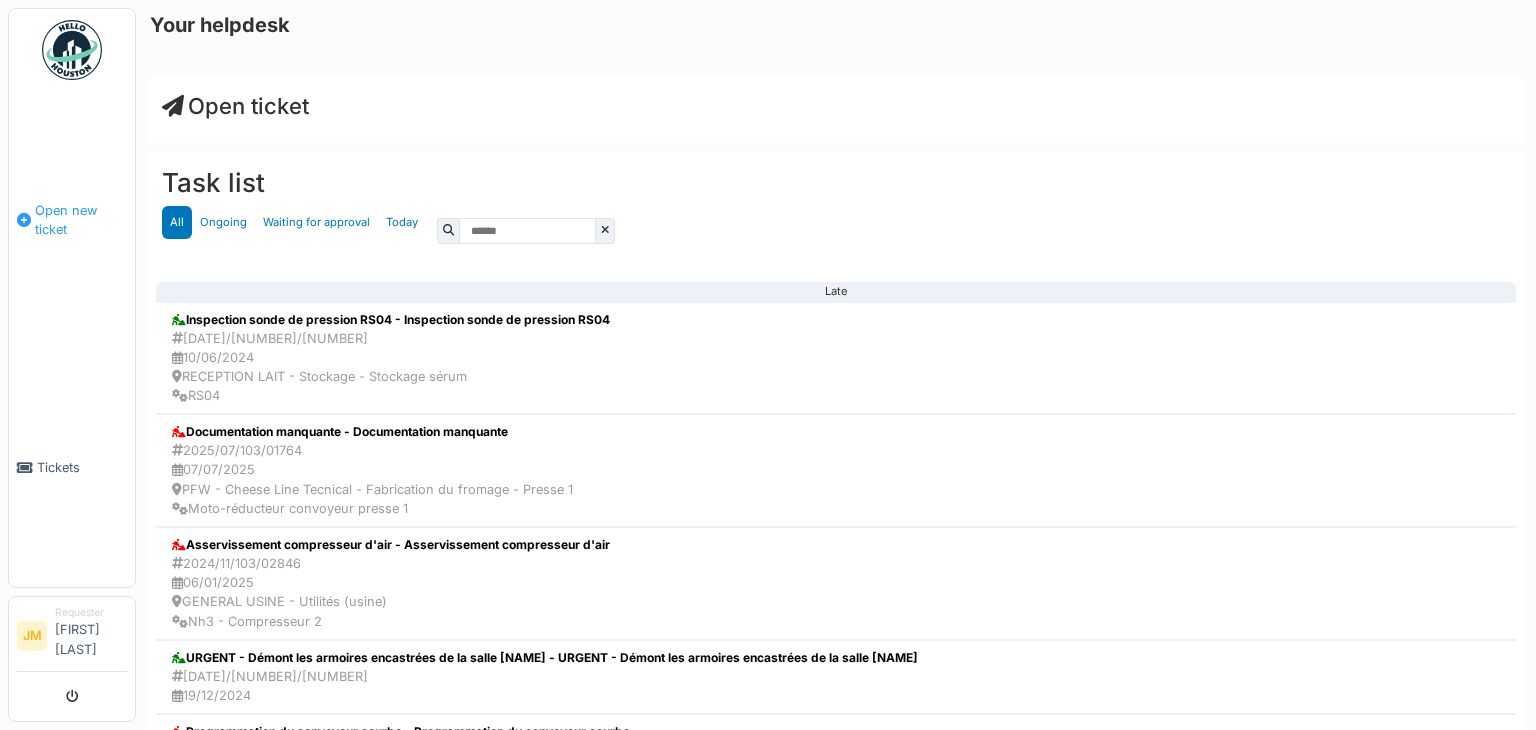 click on "Open new ticket" at bounding box center (81, 220) 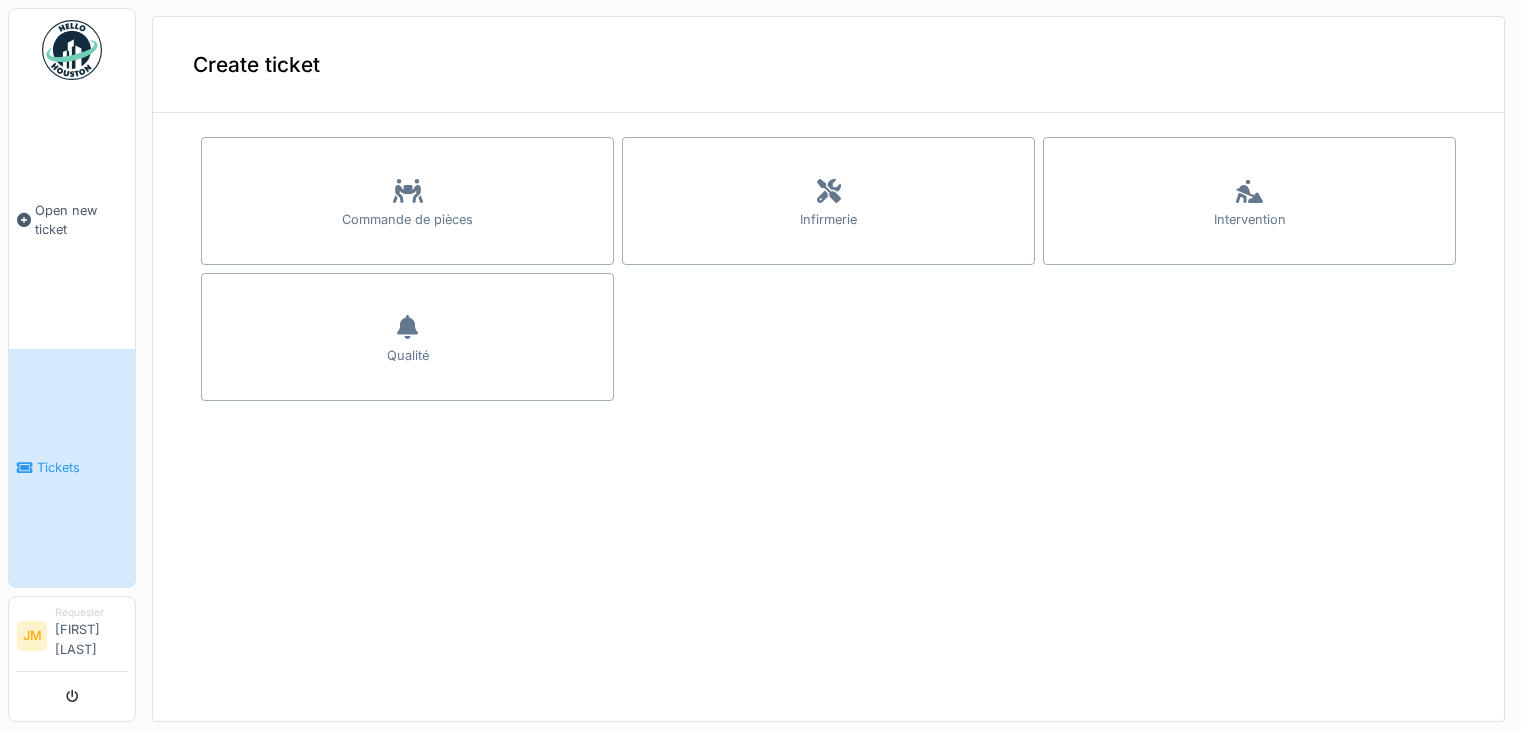 scroll, scrollTop: 0, scrollLeft: 0, axis: both 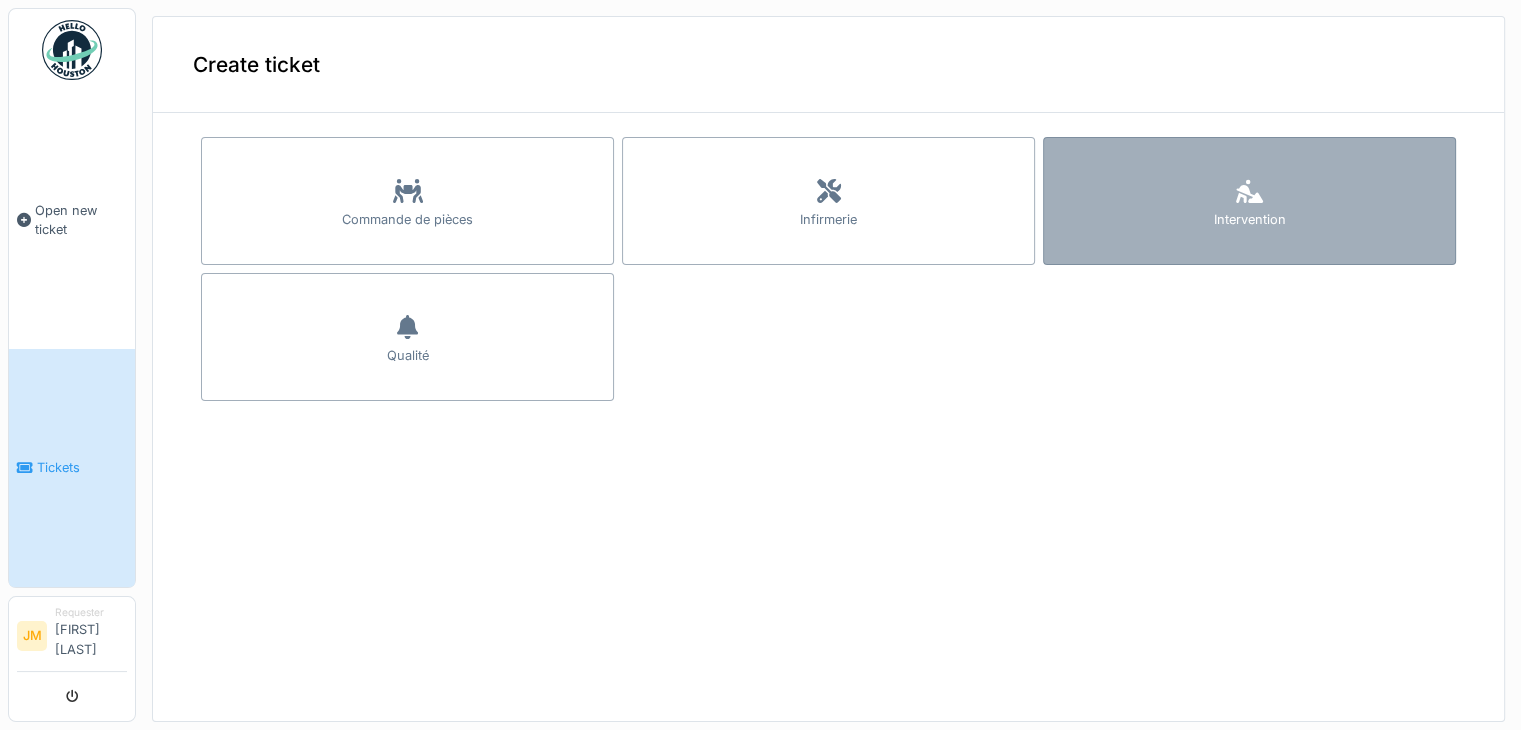 click on "Intervention" at bounding box center [1250, 219] 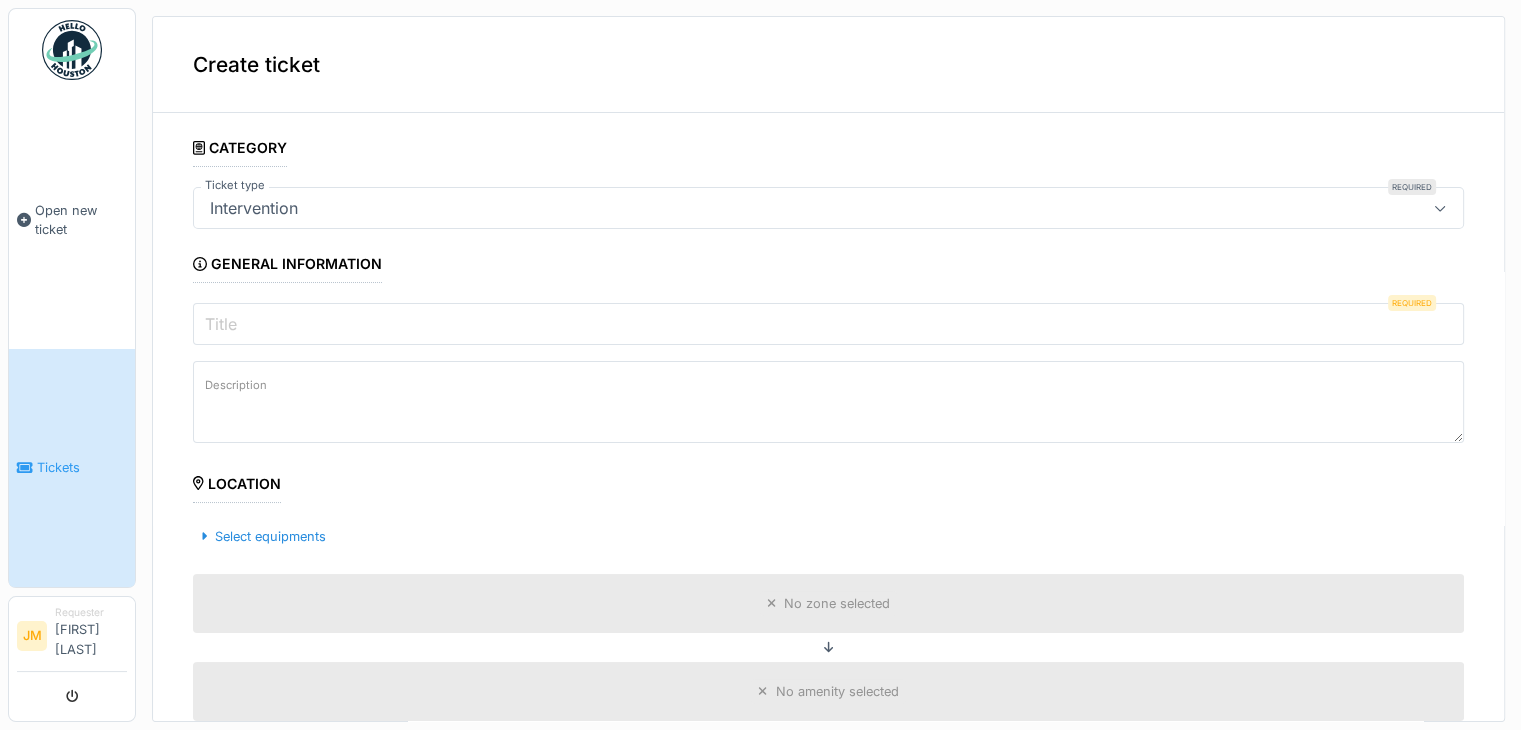 click on "Title" at bounding box center [828, 324] 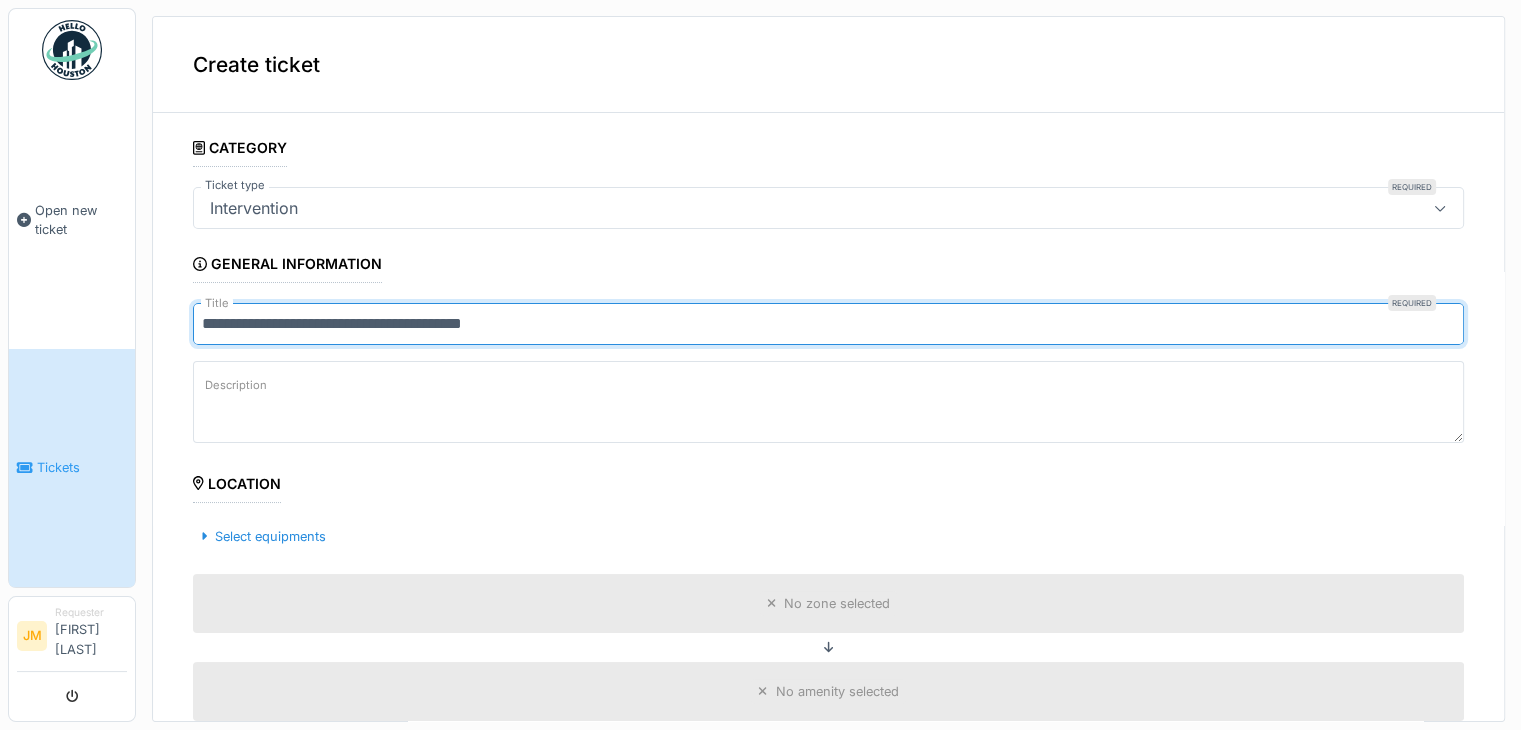 type on "**********" 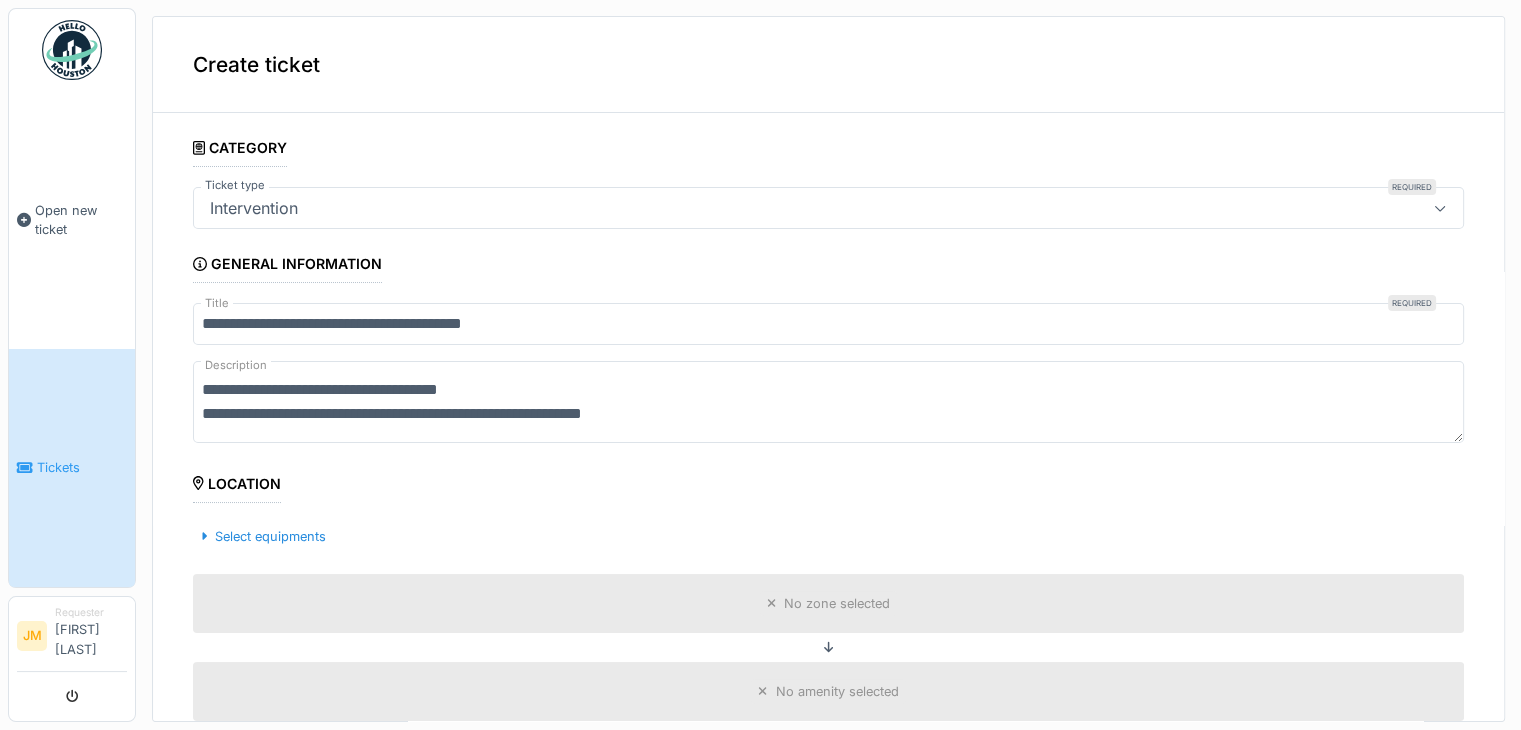 click on "**********" at bounding box center [828, 402] 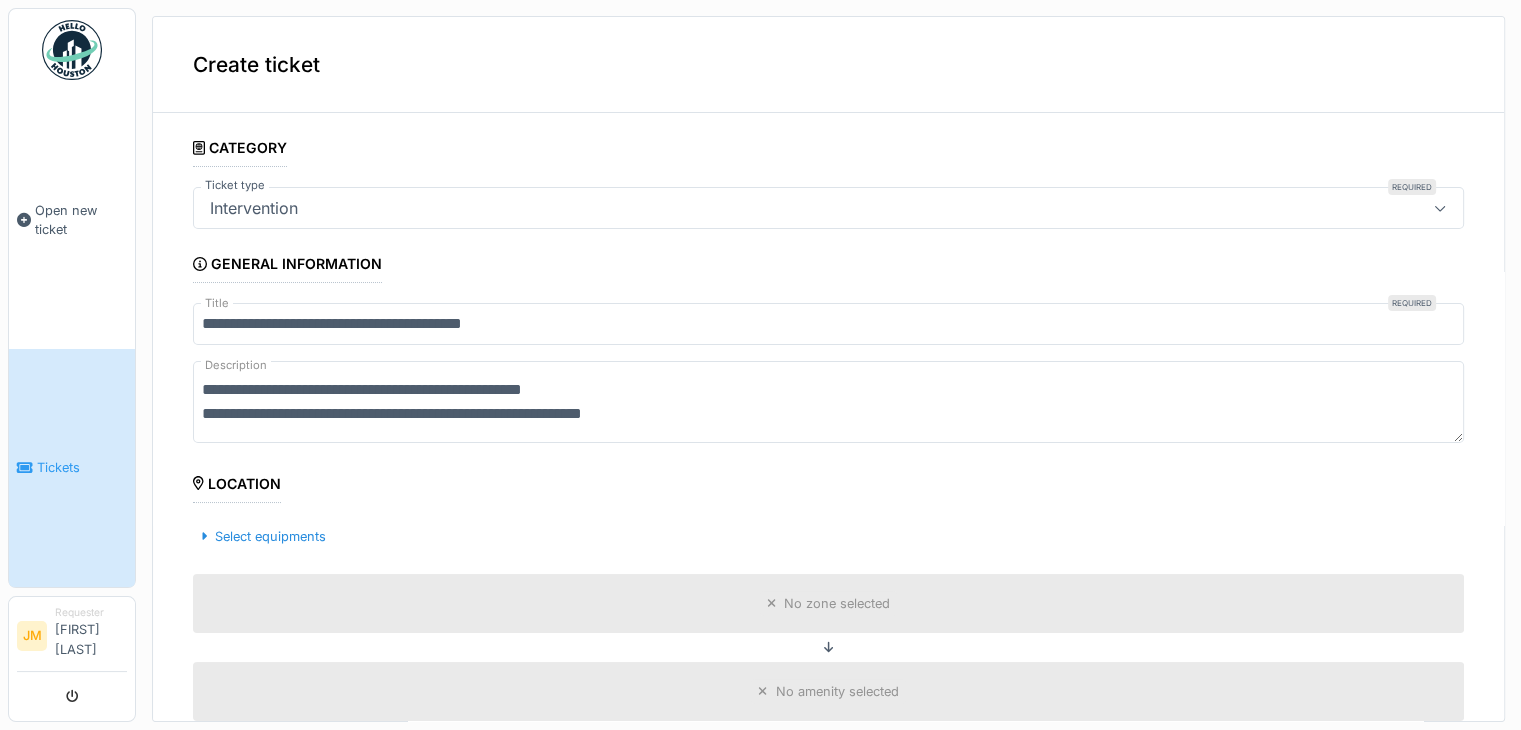 click on "**********" at bounding box center [828, 402] 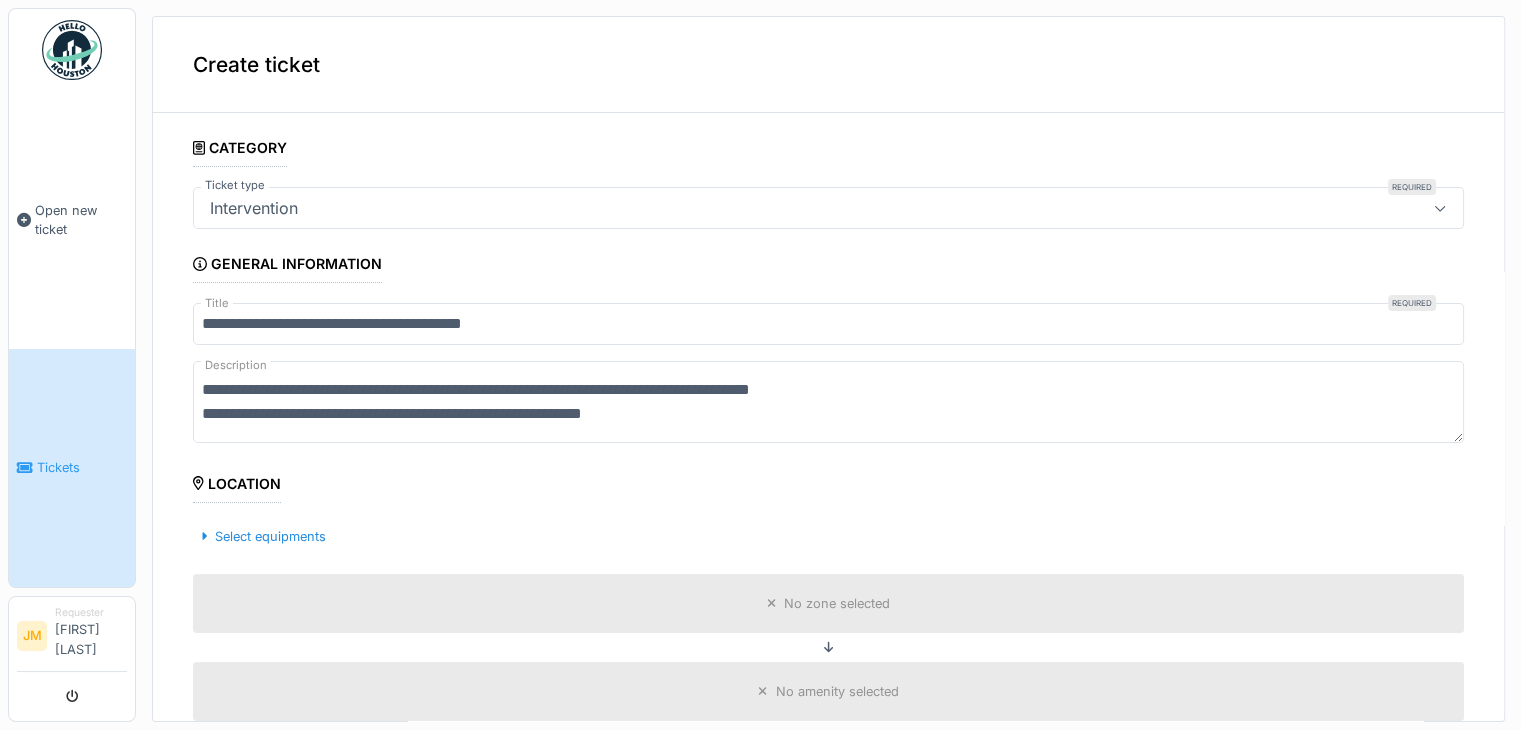click on "**********" at bounding box center (828, 402) 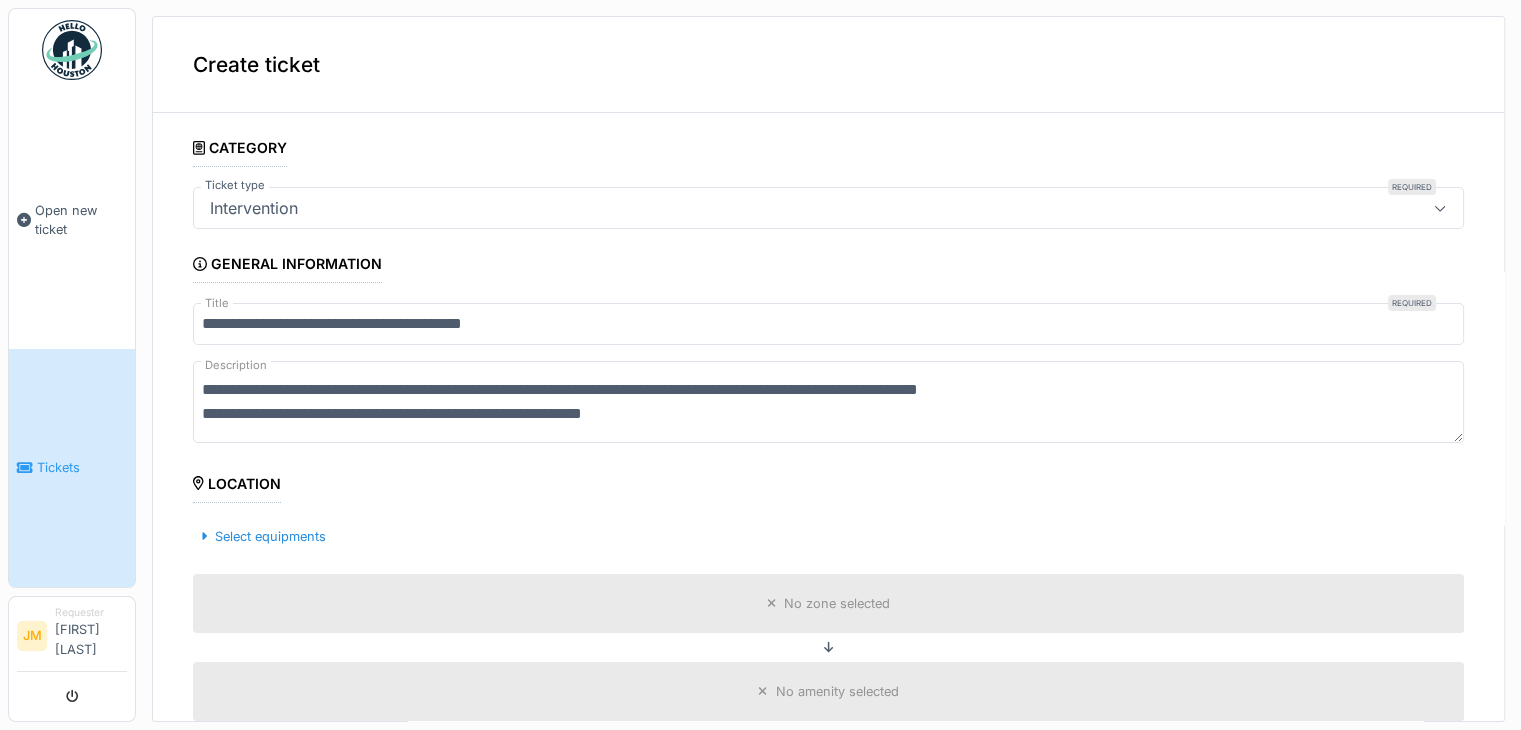 click on "**********" at bounding box center (828, 402) 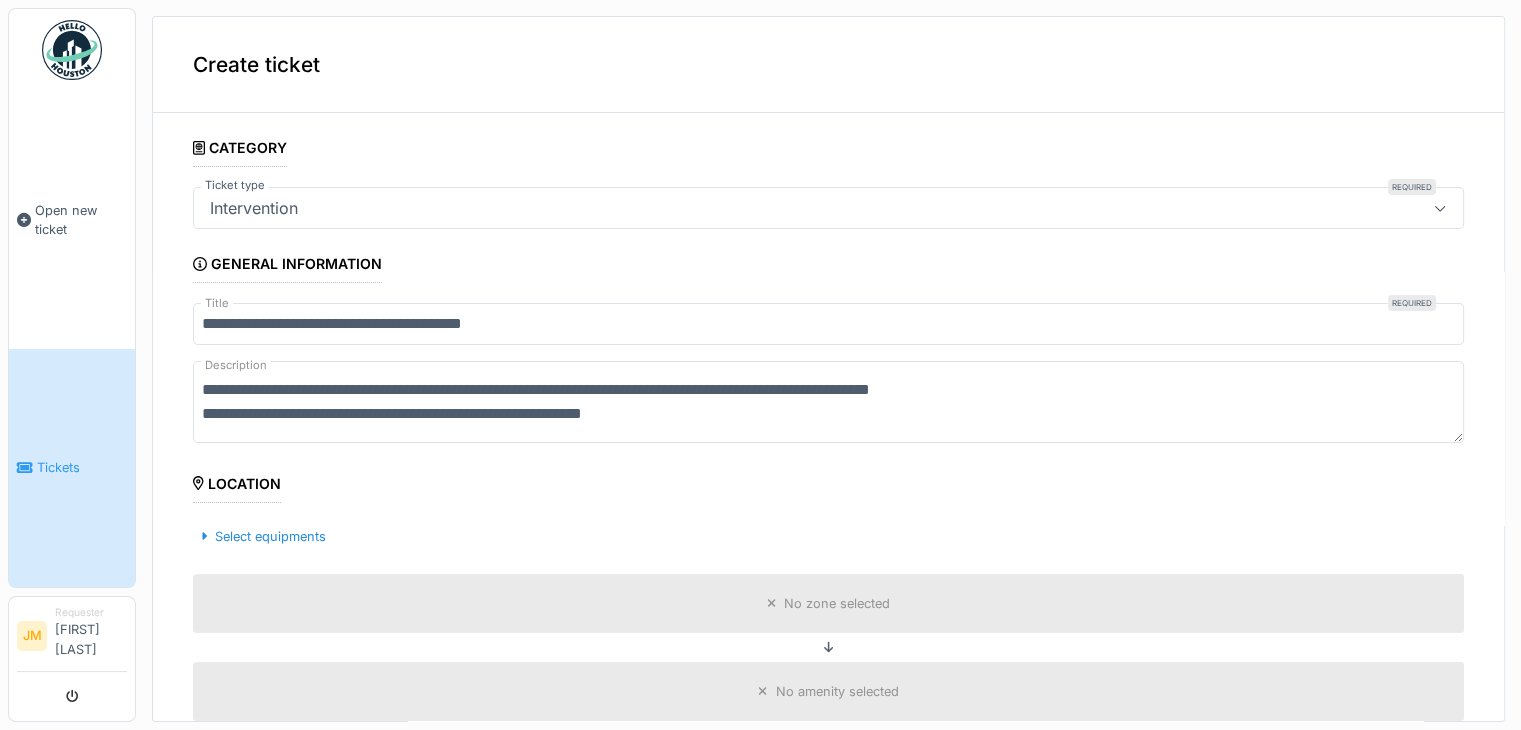 click on "**********" at bounding box center (828, 402) 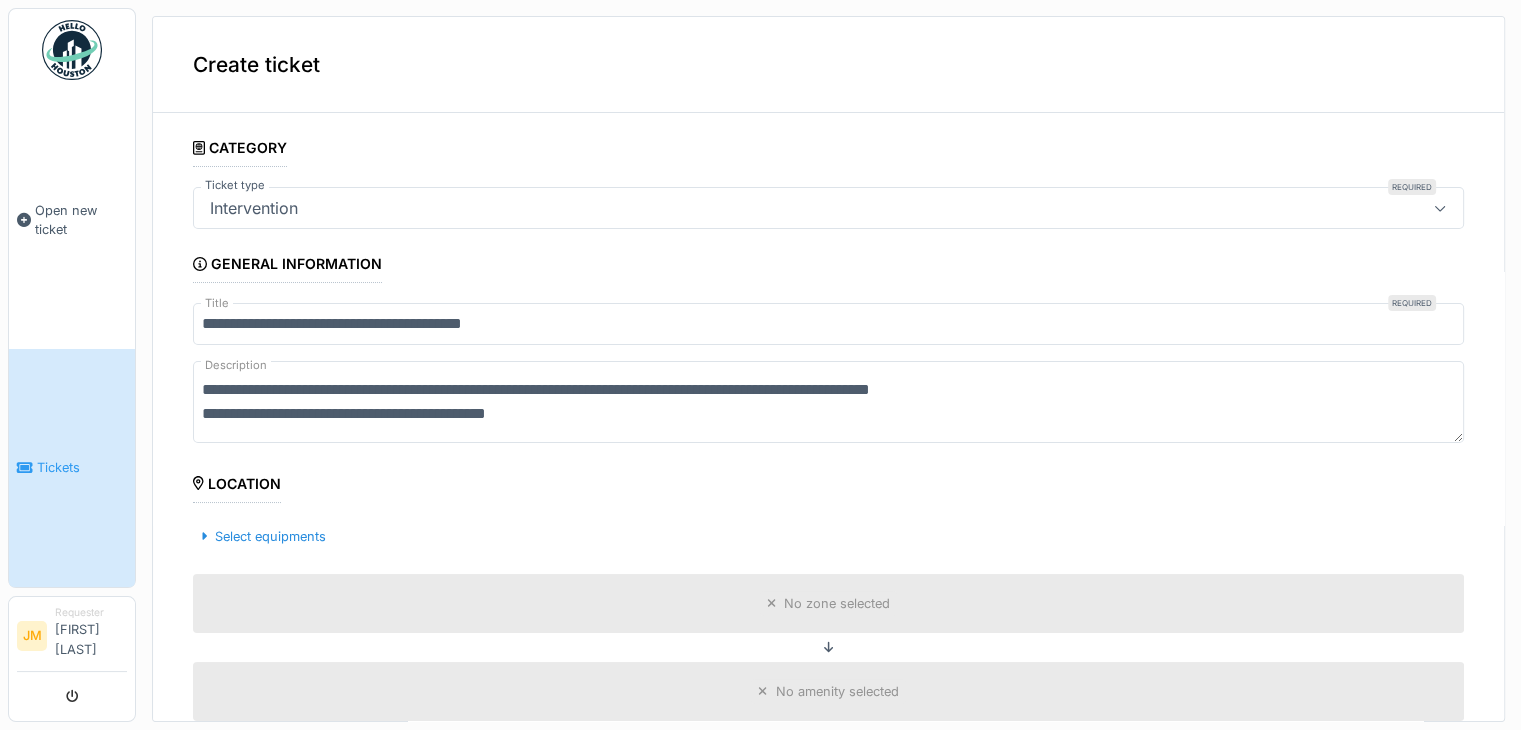 scroll, scrollTop: 200, scrollLeft: 0, axis: vertical 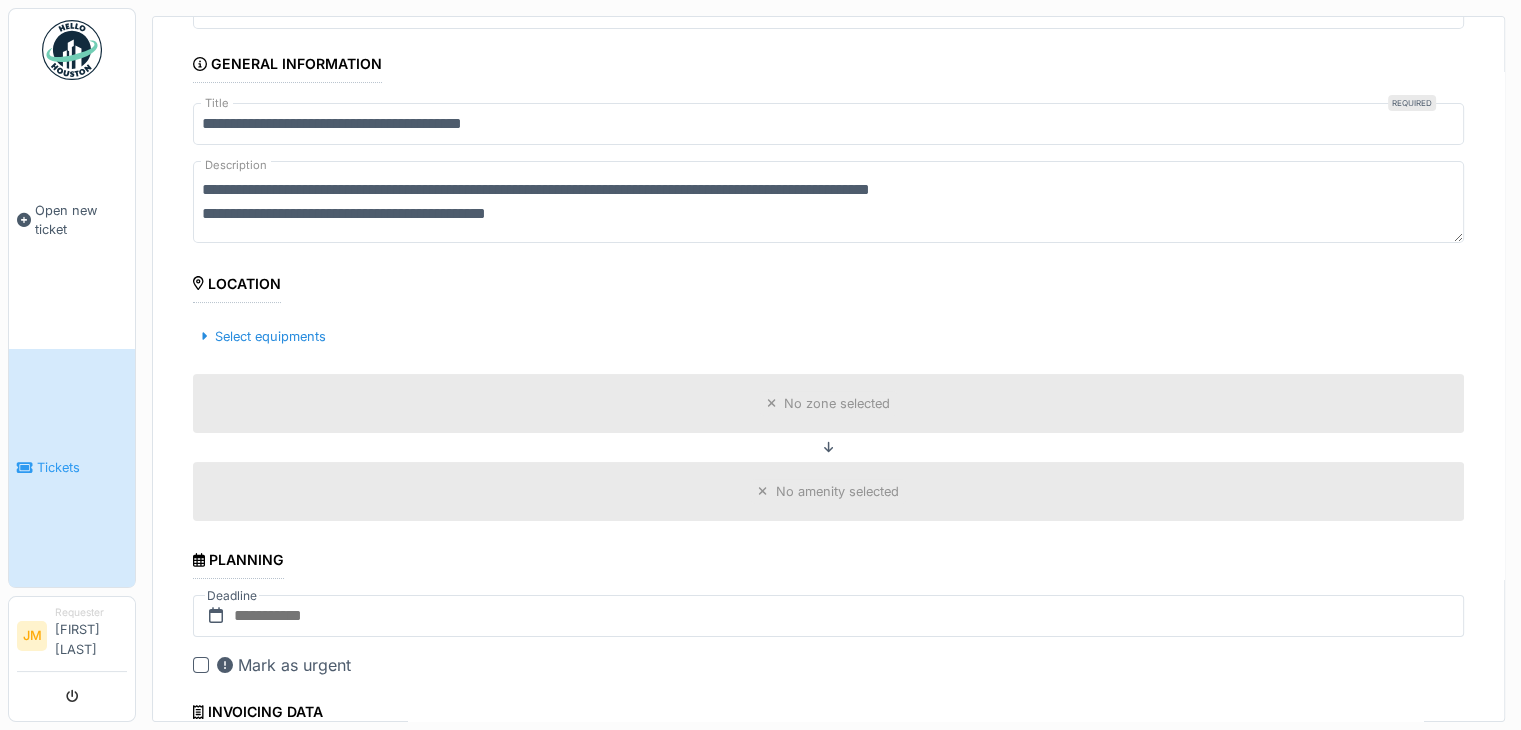 type on "**********" 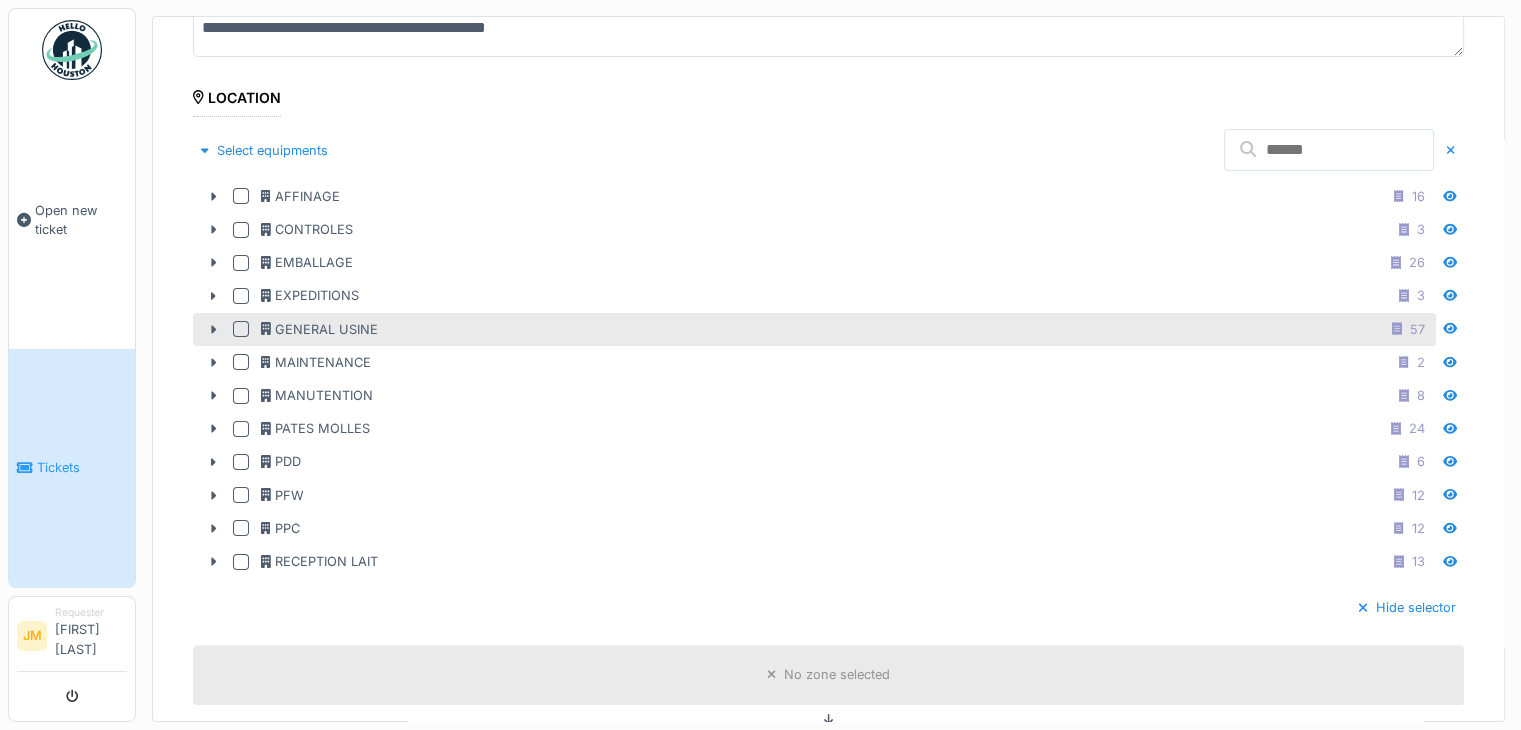 scroll, scrollTop: 400, scrollLeft: 0, axis: vertical 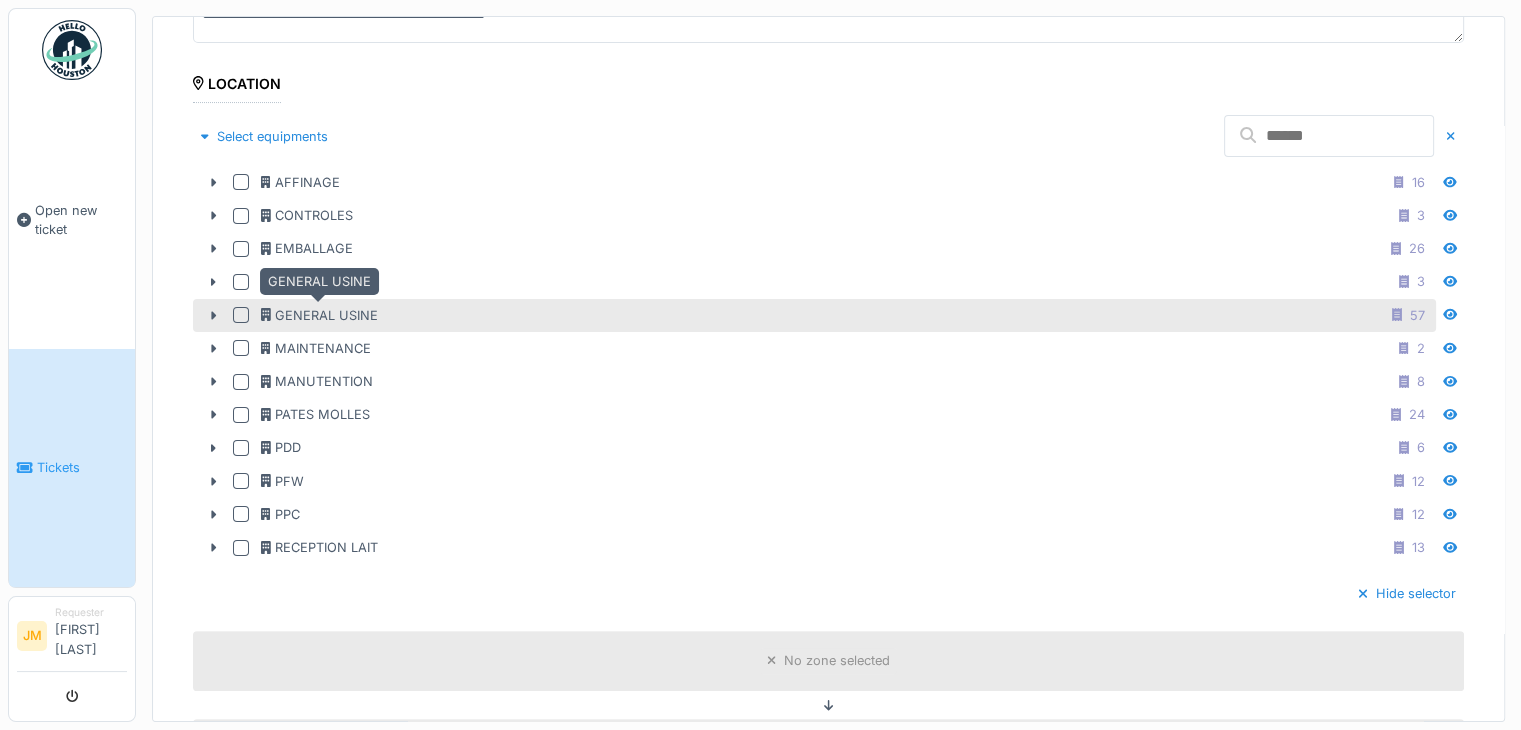 click on "GENERAL USINE" at bounding box center (319, 315) 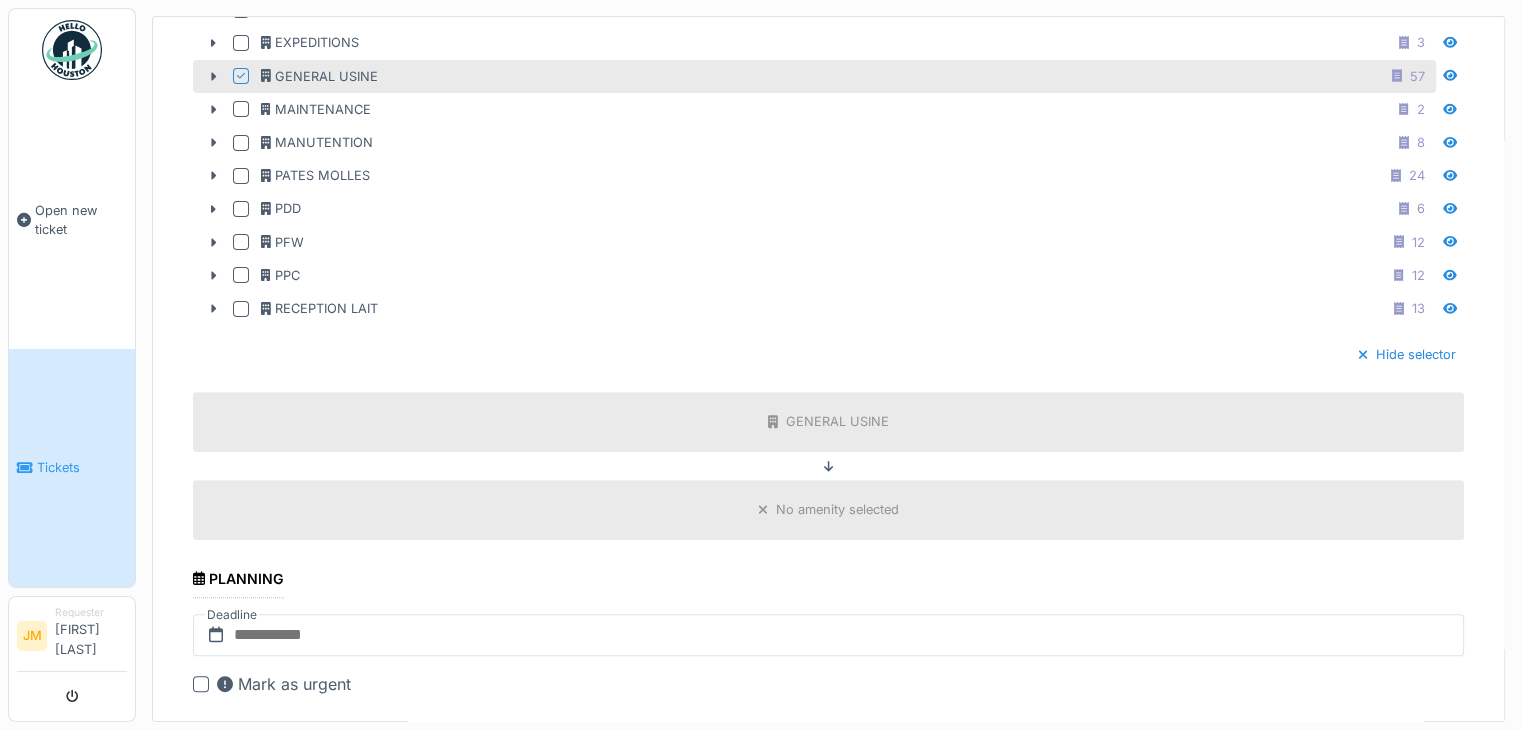 scroll, scrollTop: 800, scrollLeft: 0, axis: vertical 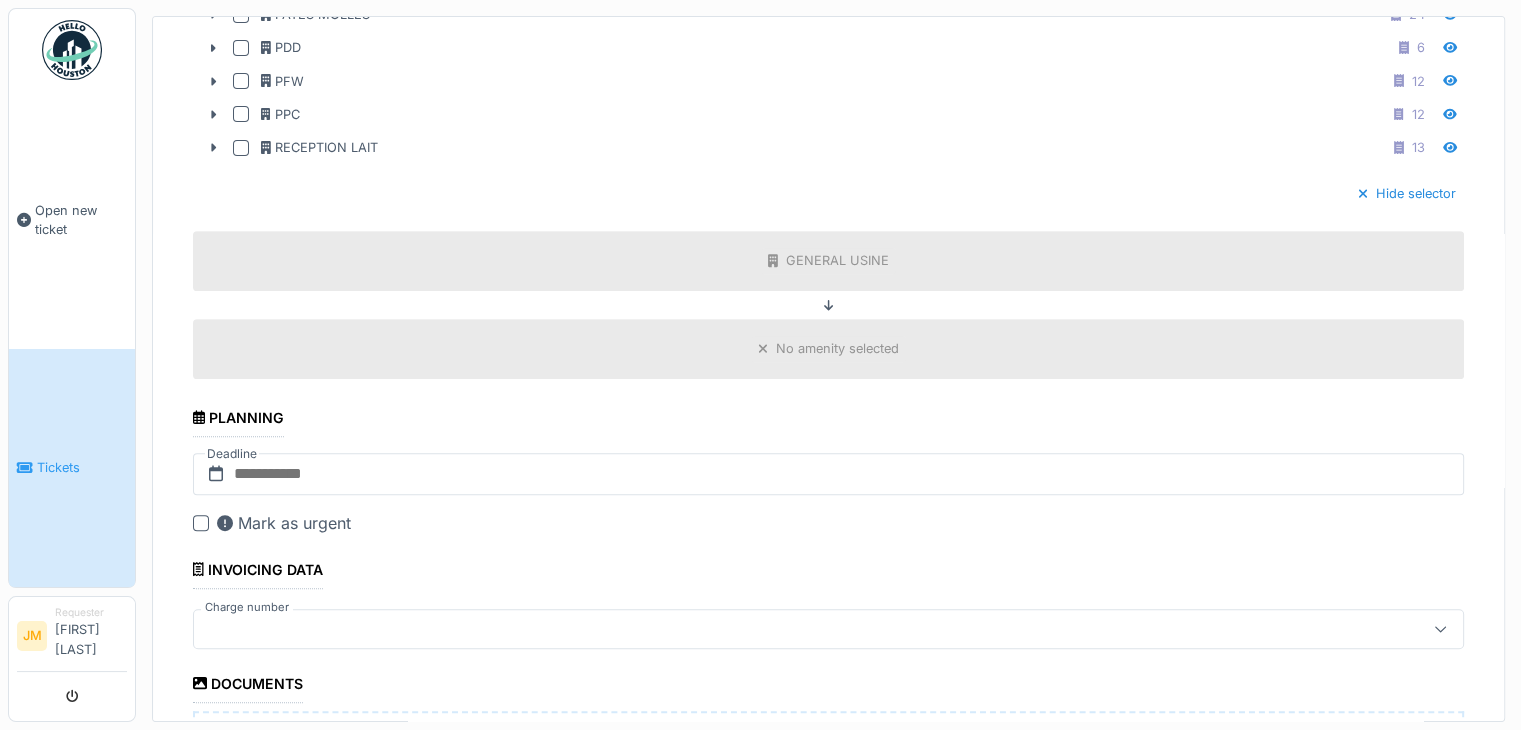 click on "No amenity selected" at bounding box center (837, 348) 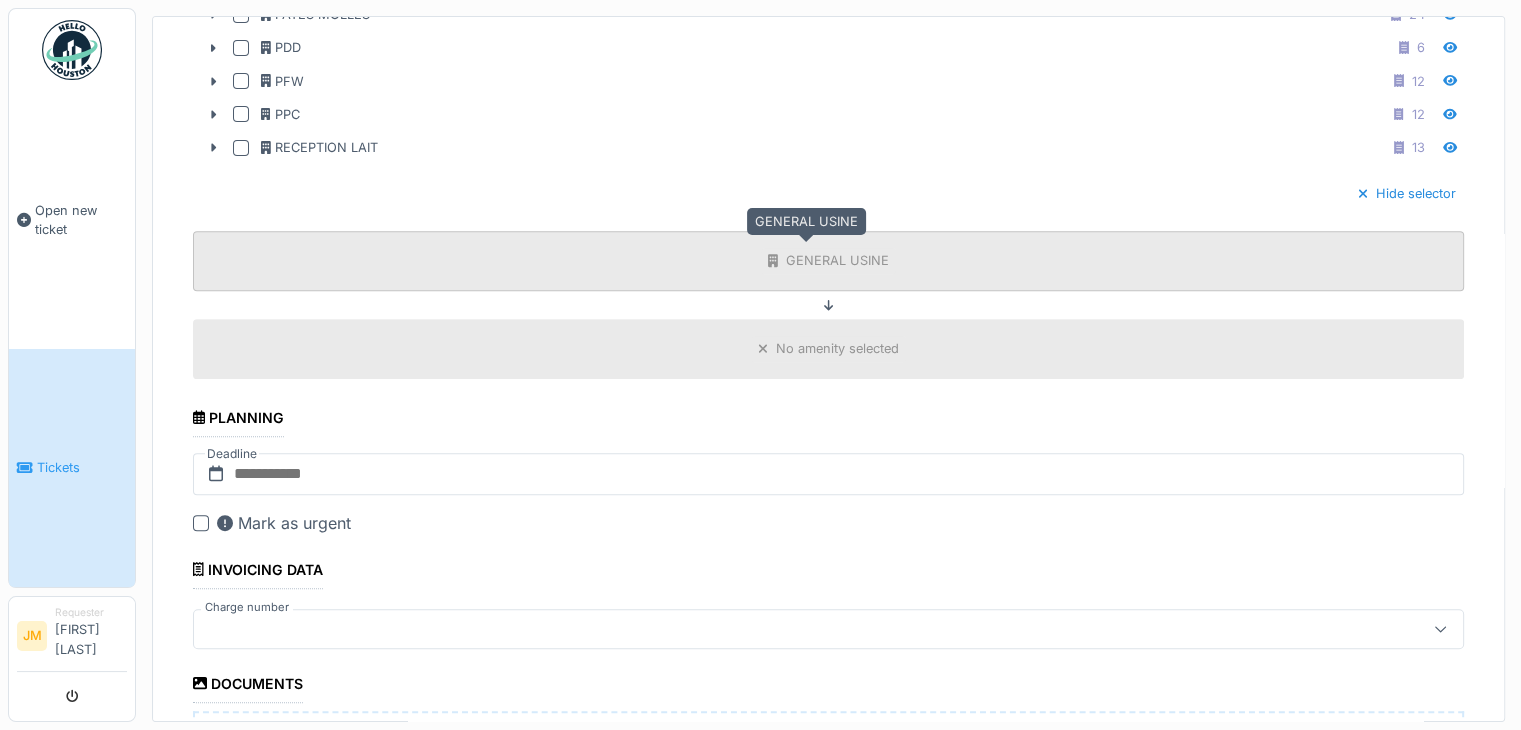 click on "GENERAL USINE" at bounding box center [837, 260] 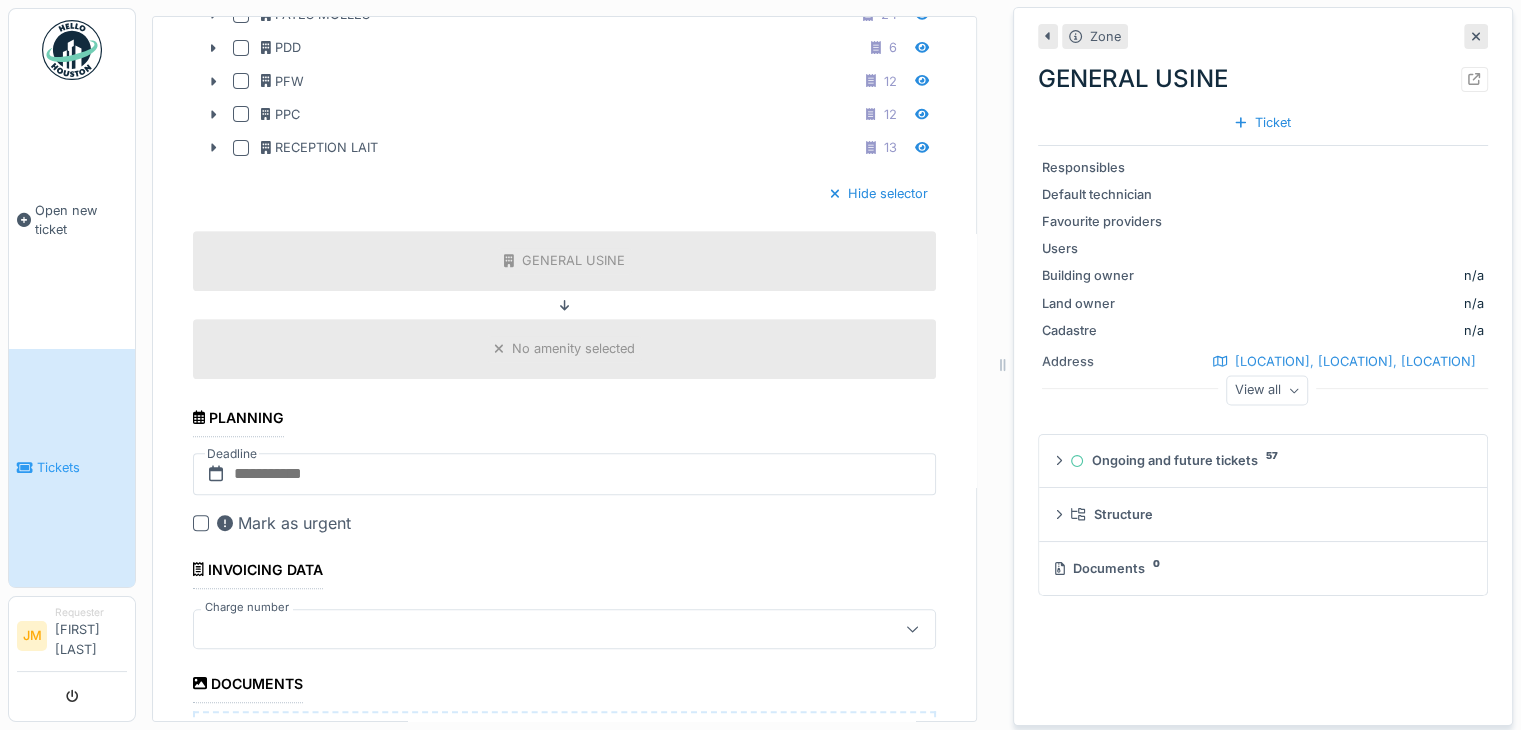click on "No amenity selected" at bounding box center [573, 348] 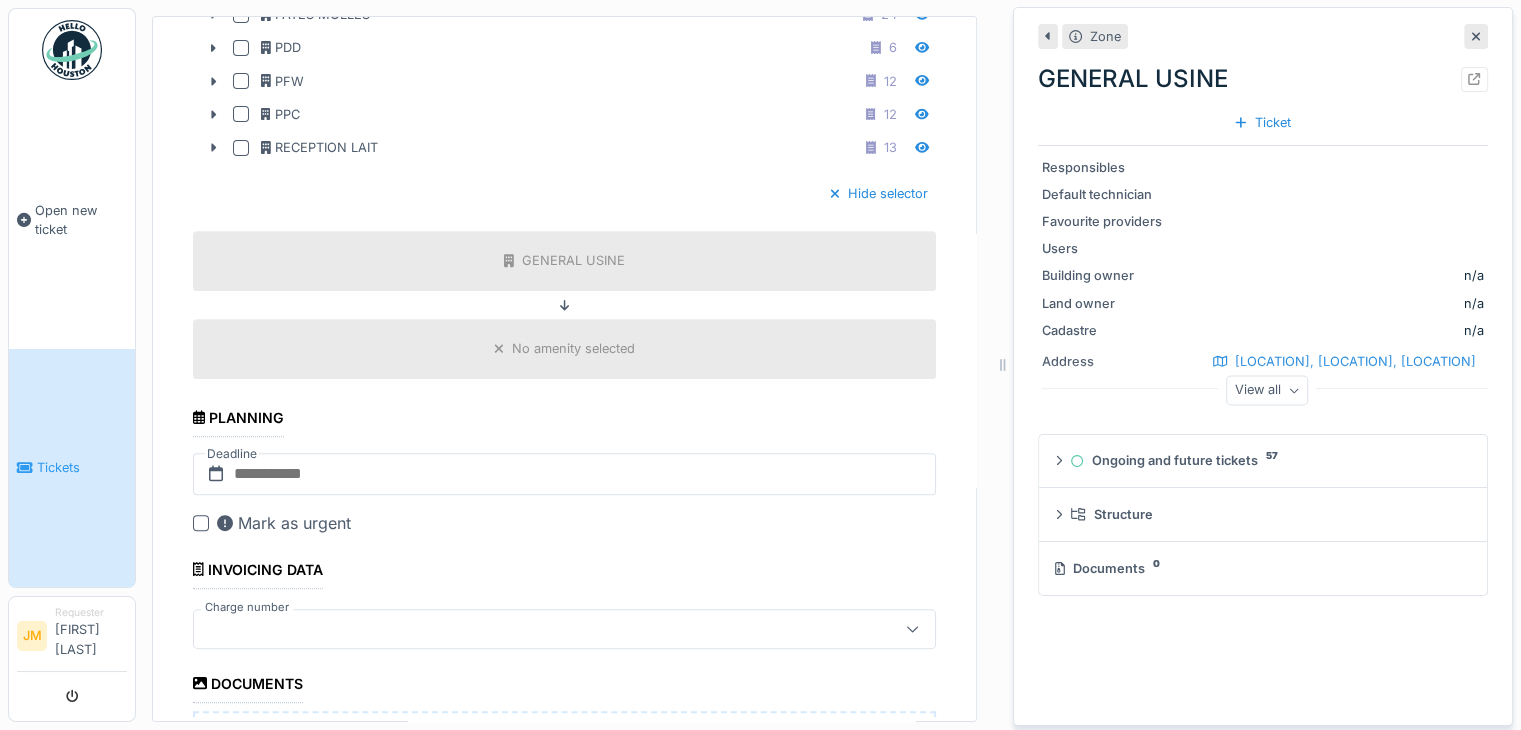 click 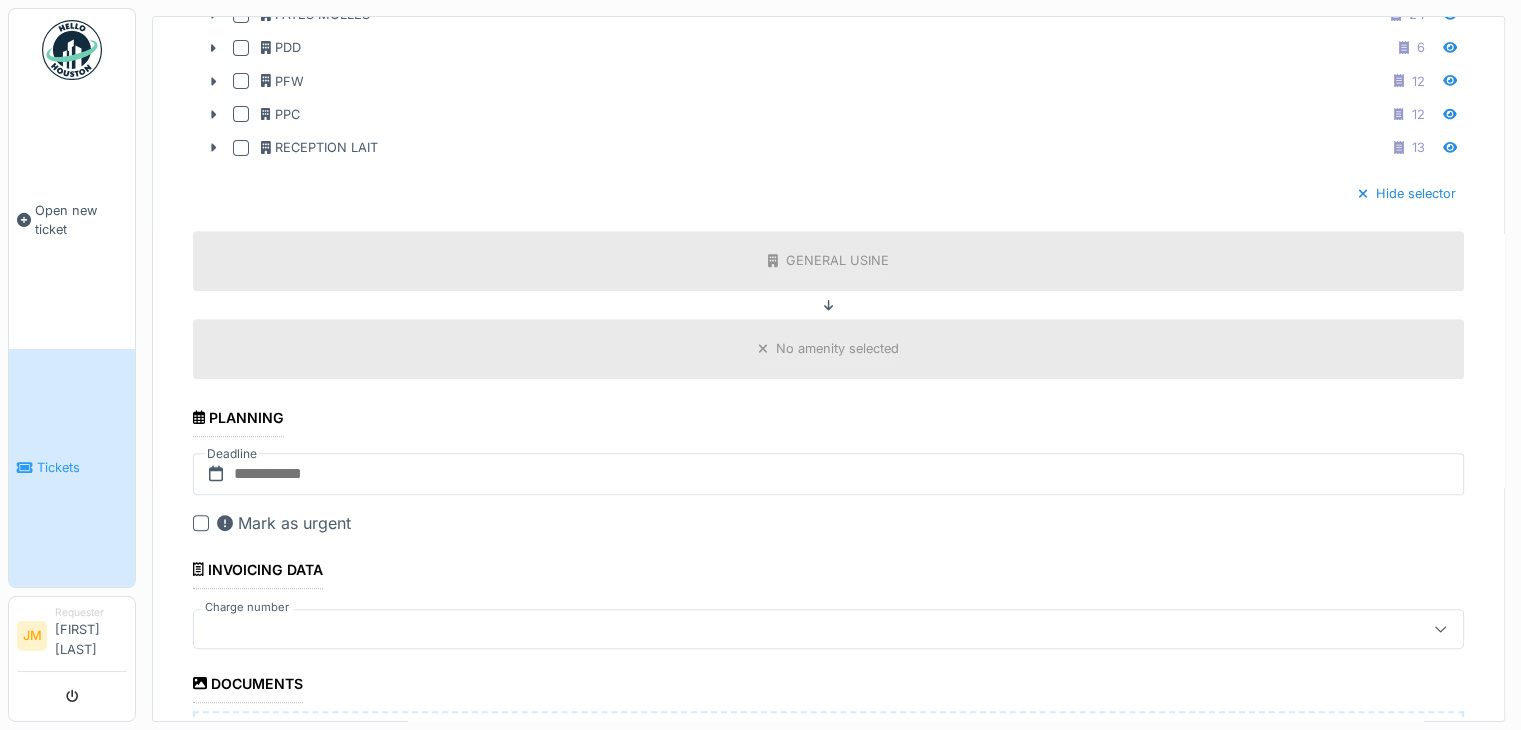 click on "No amenity selected" at bounding box center (837, 348) 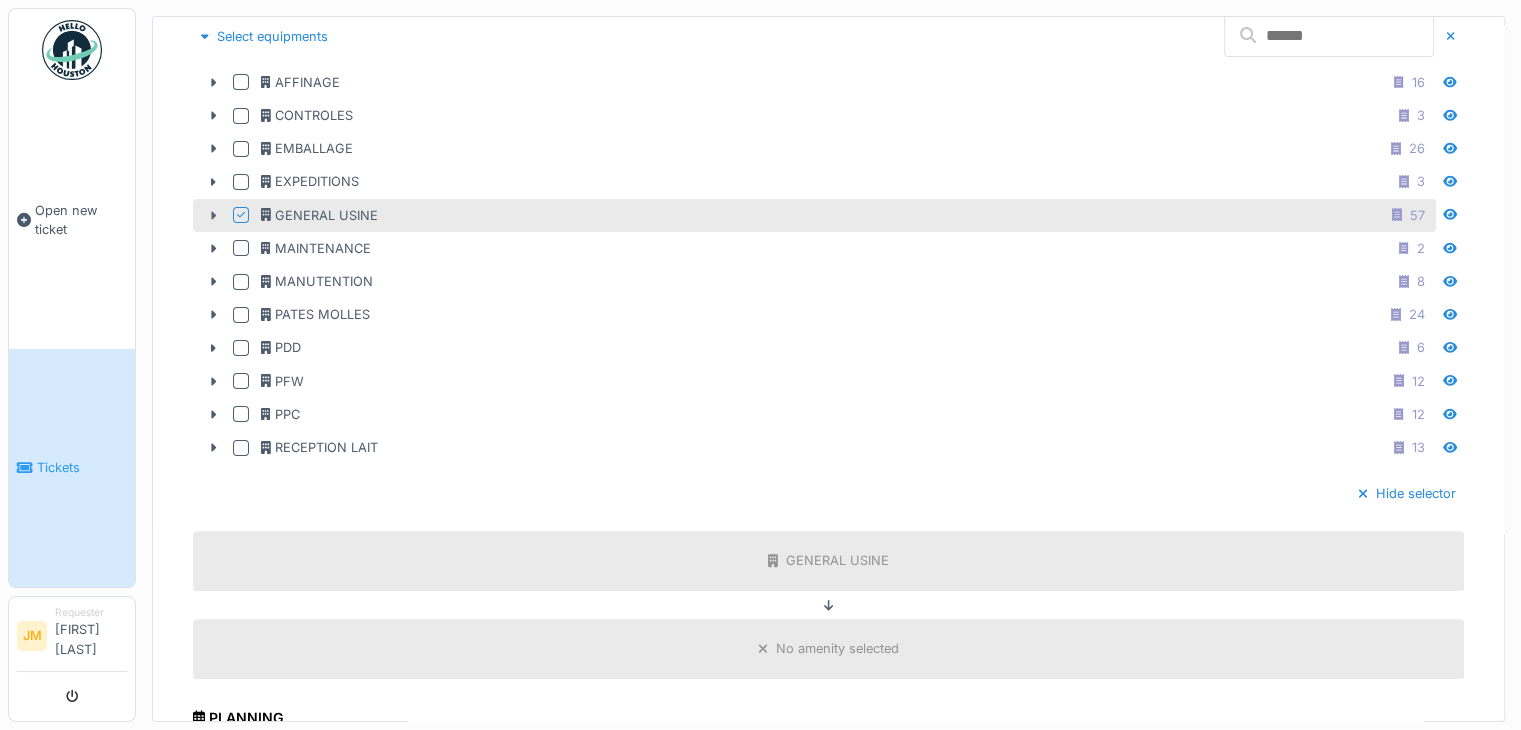 click 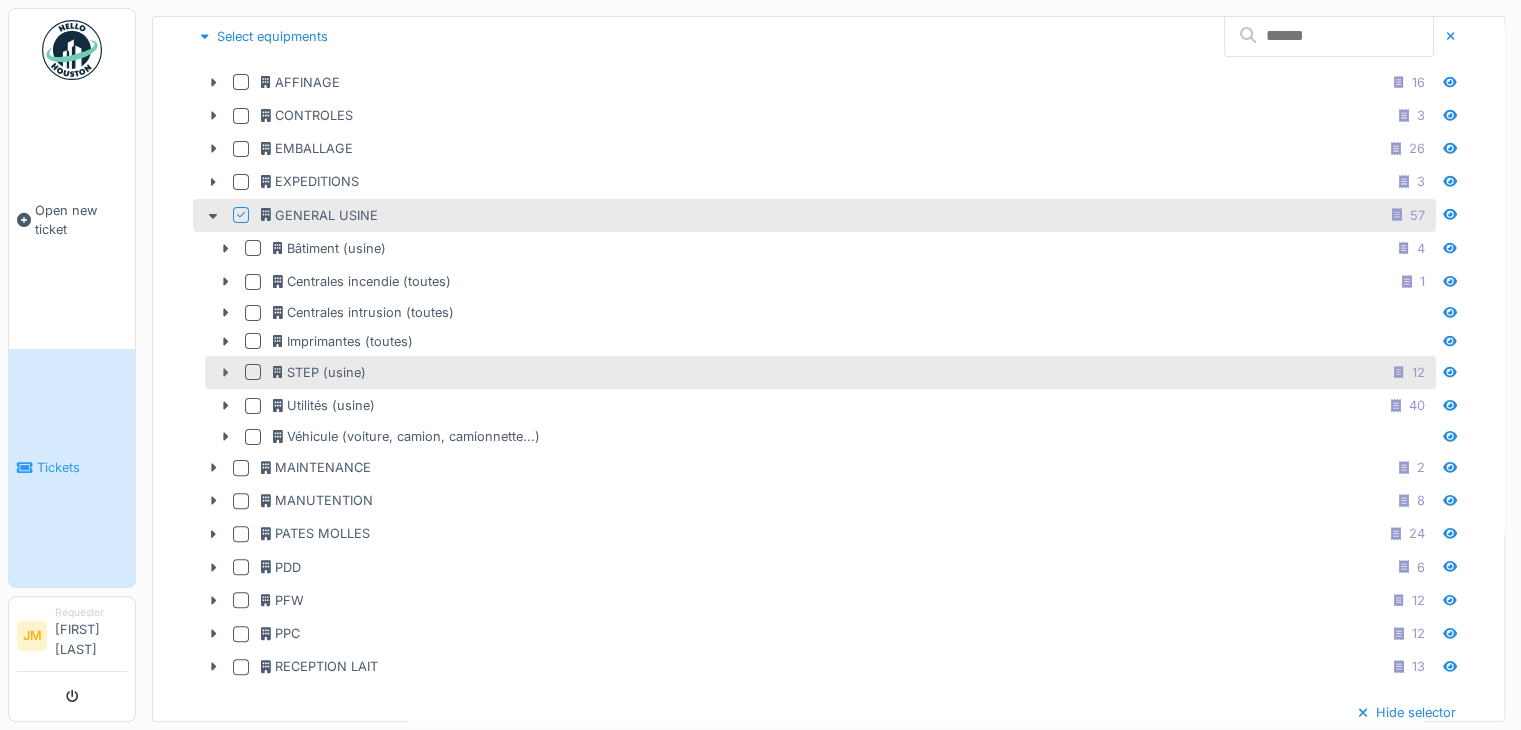 click 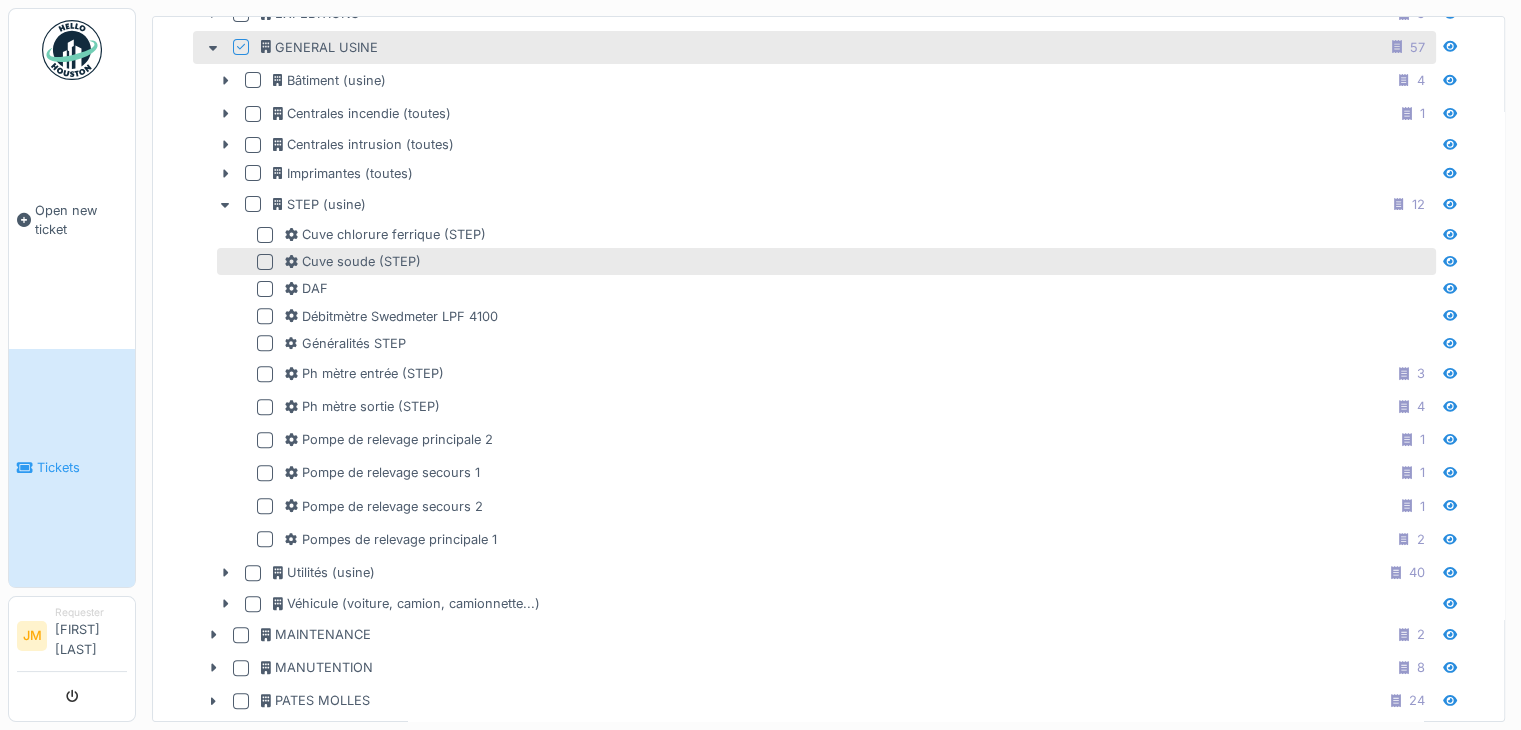 scroll, scrollTop: 700, scrollLeft: 0, axis: vertical 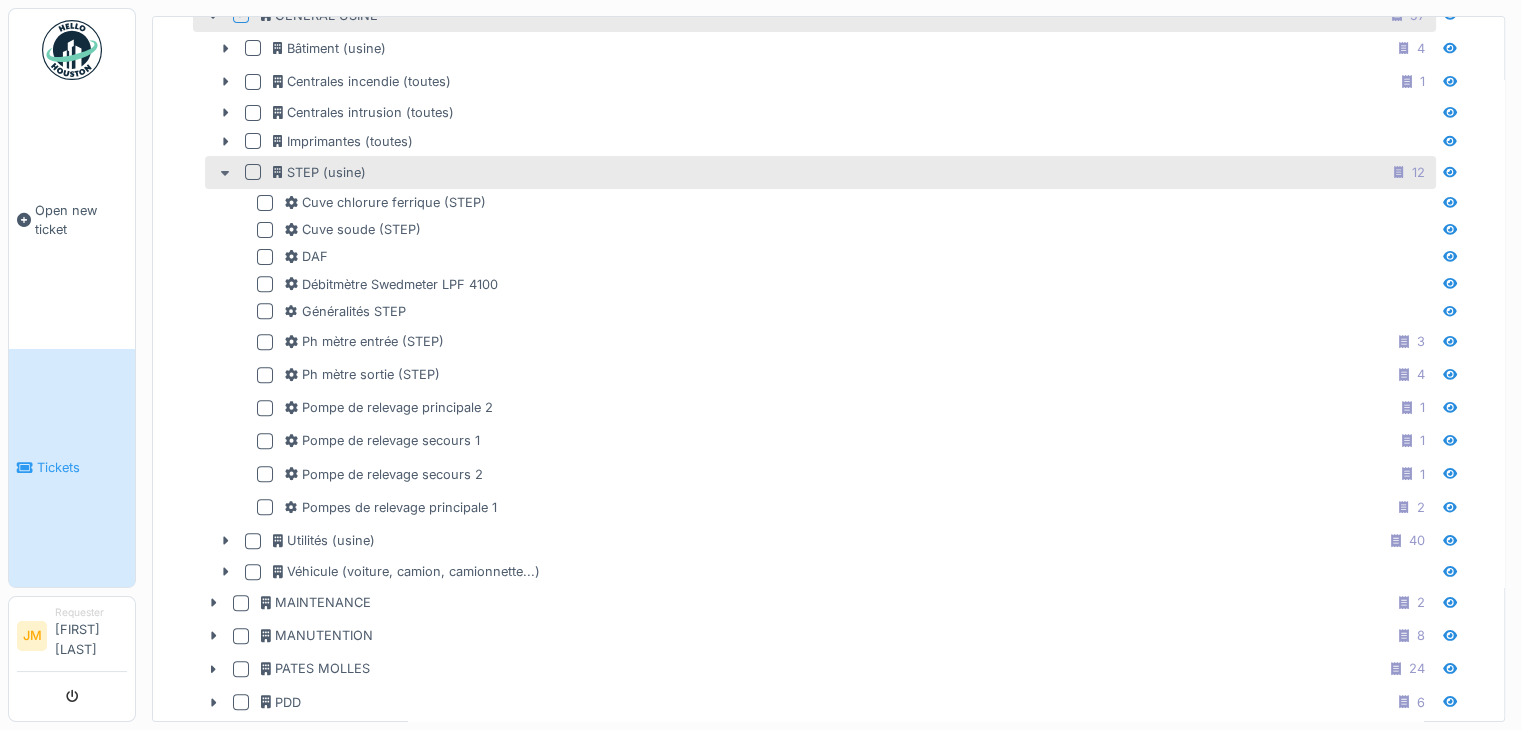 click 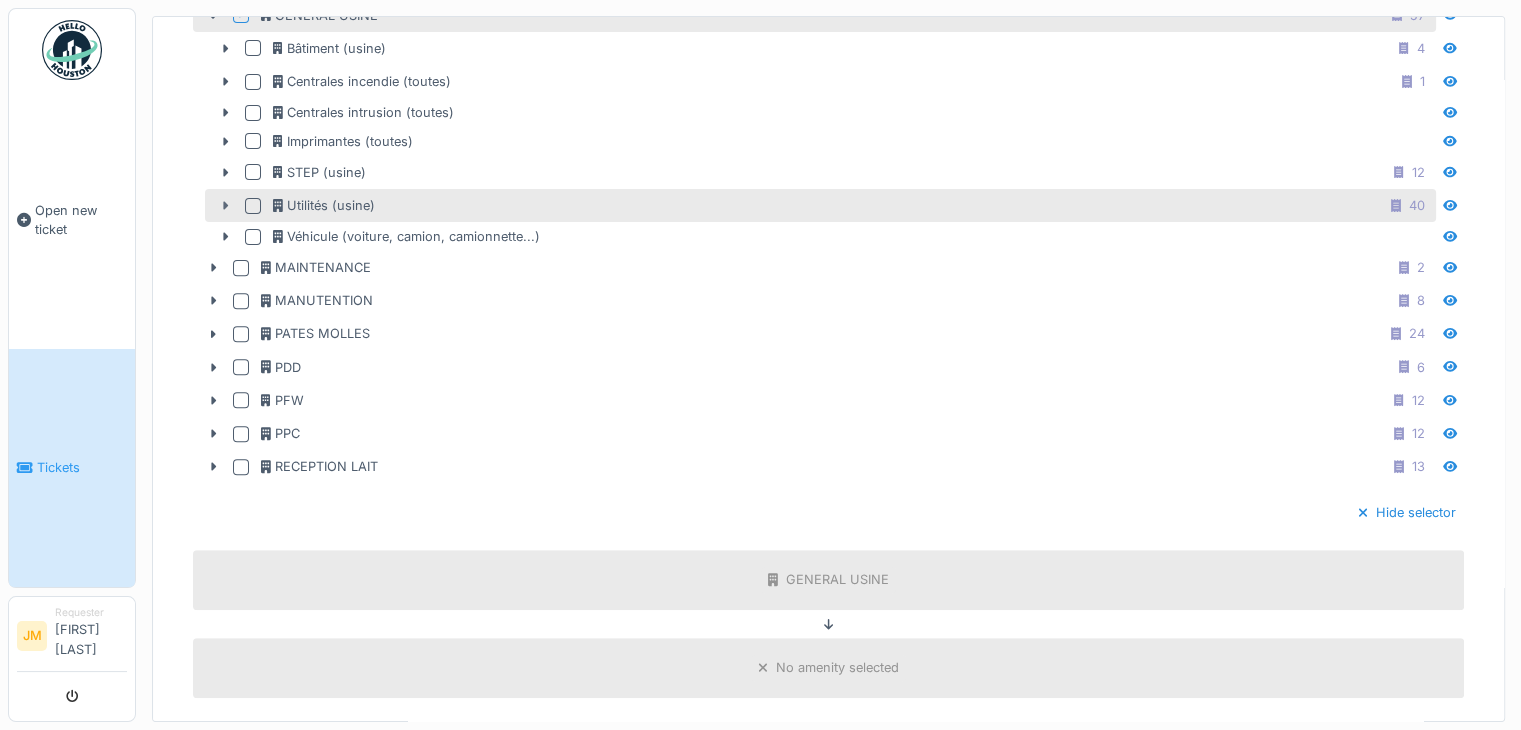 click 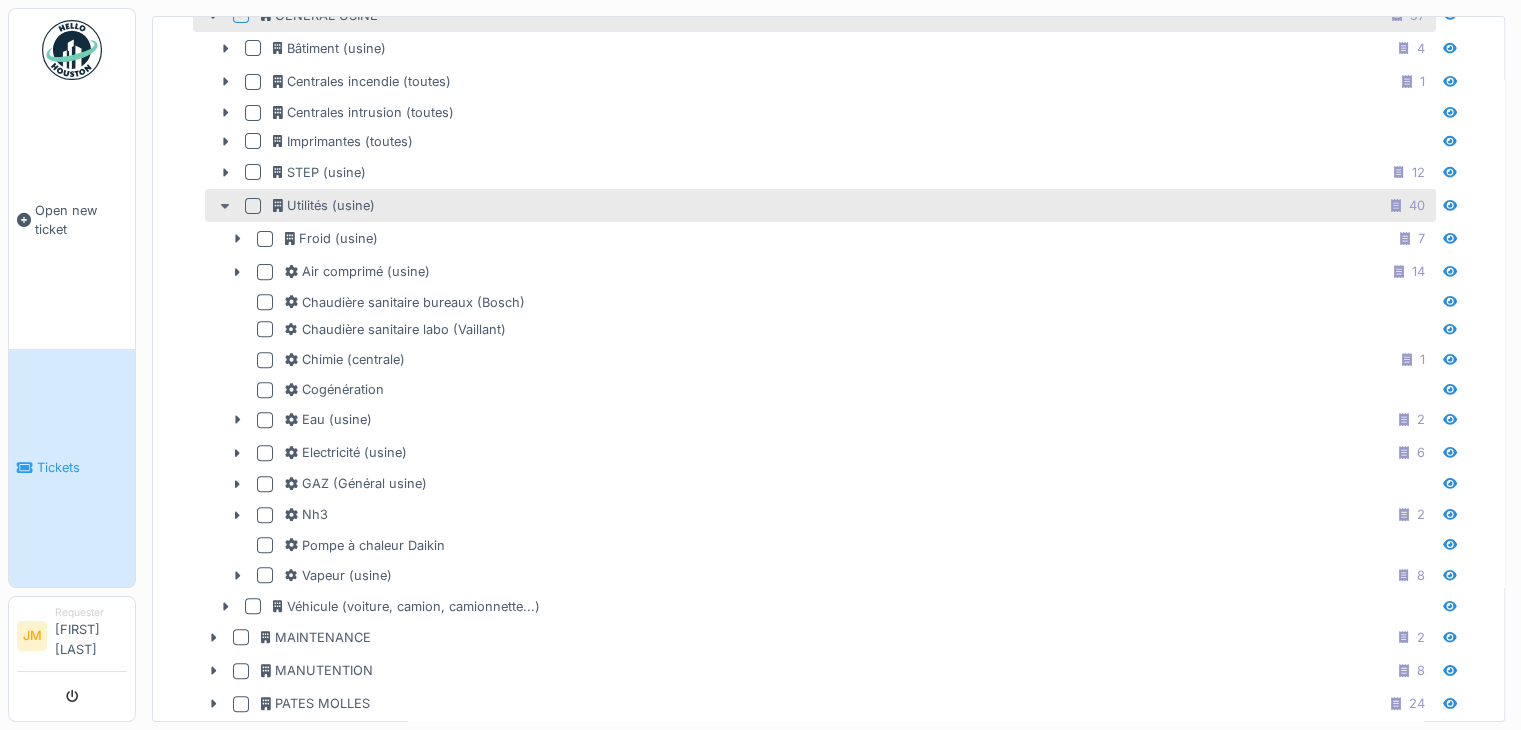 click 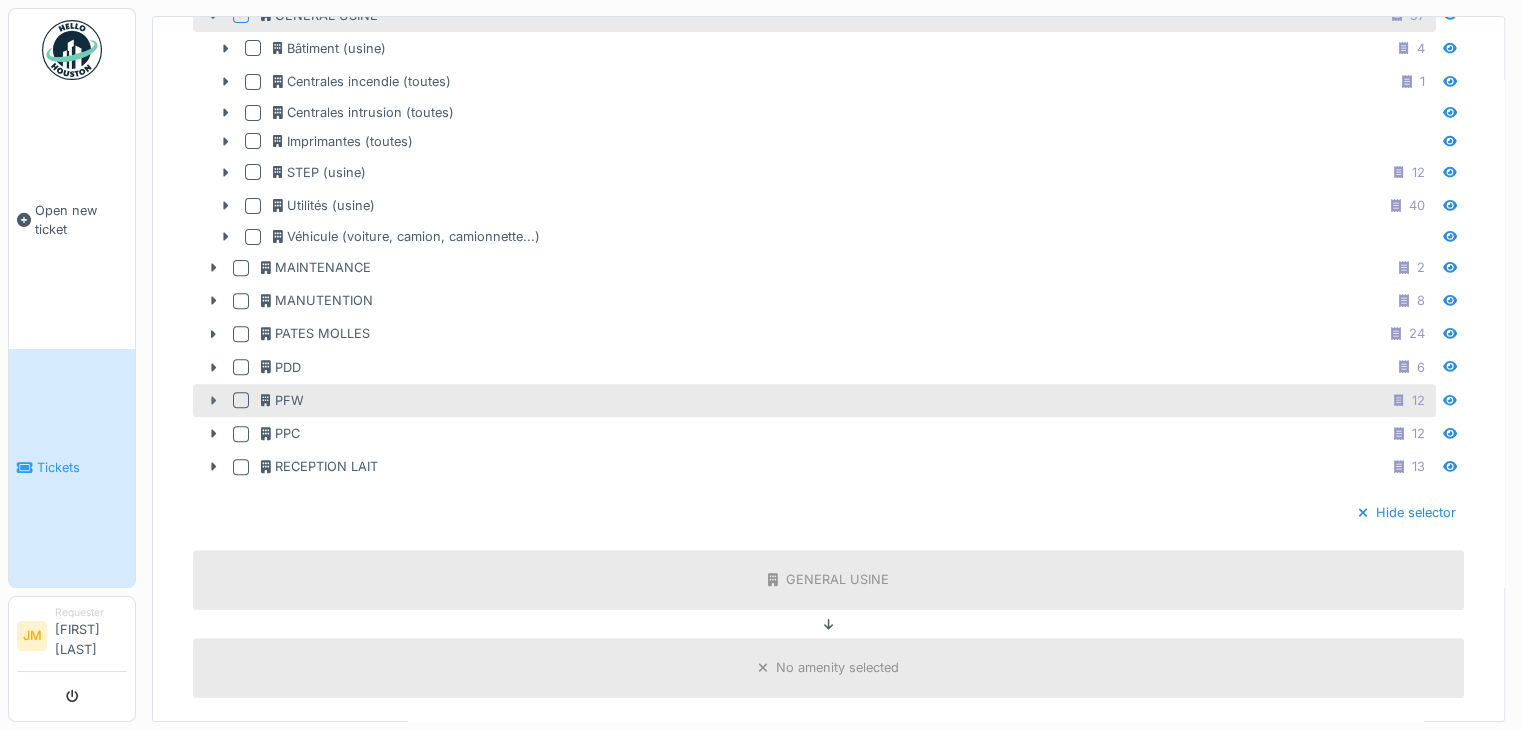 click 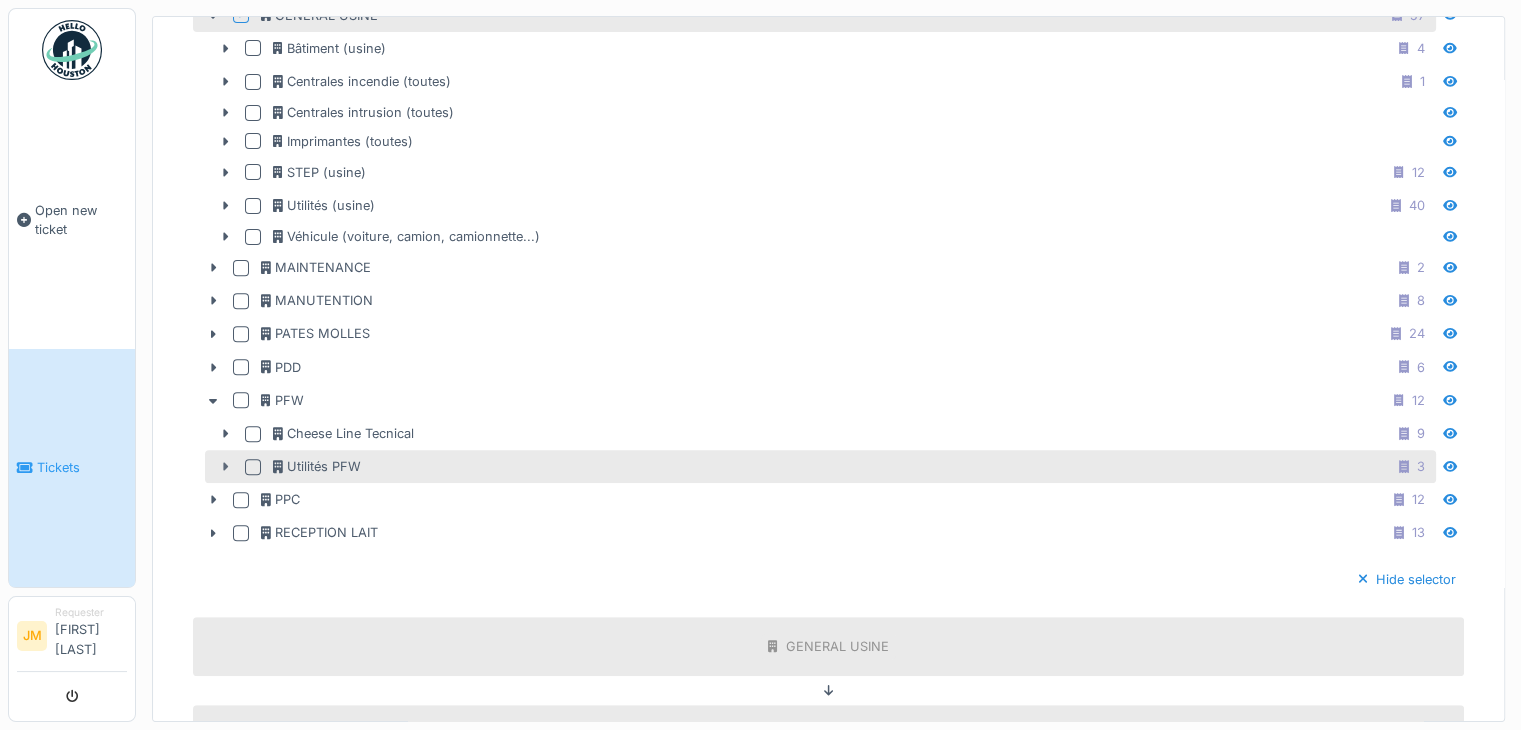 click 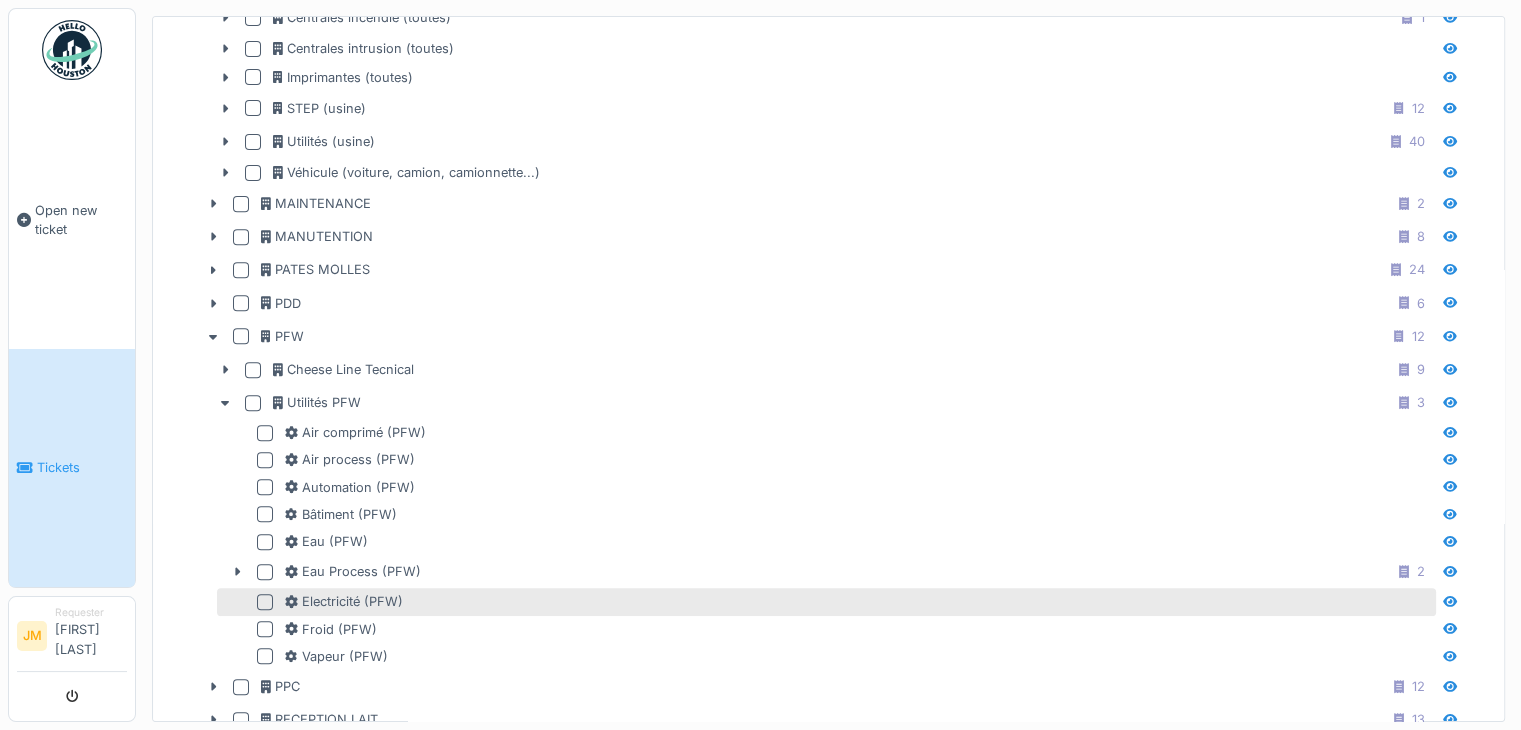 scroll, scrollTop: 500, scrollLeft: 0, axis: vertical 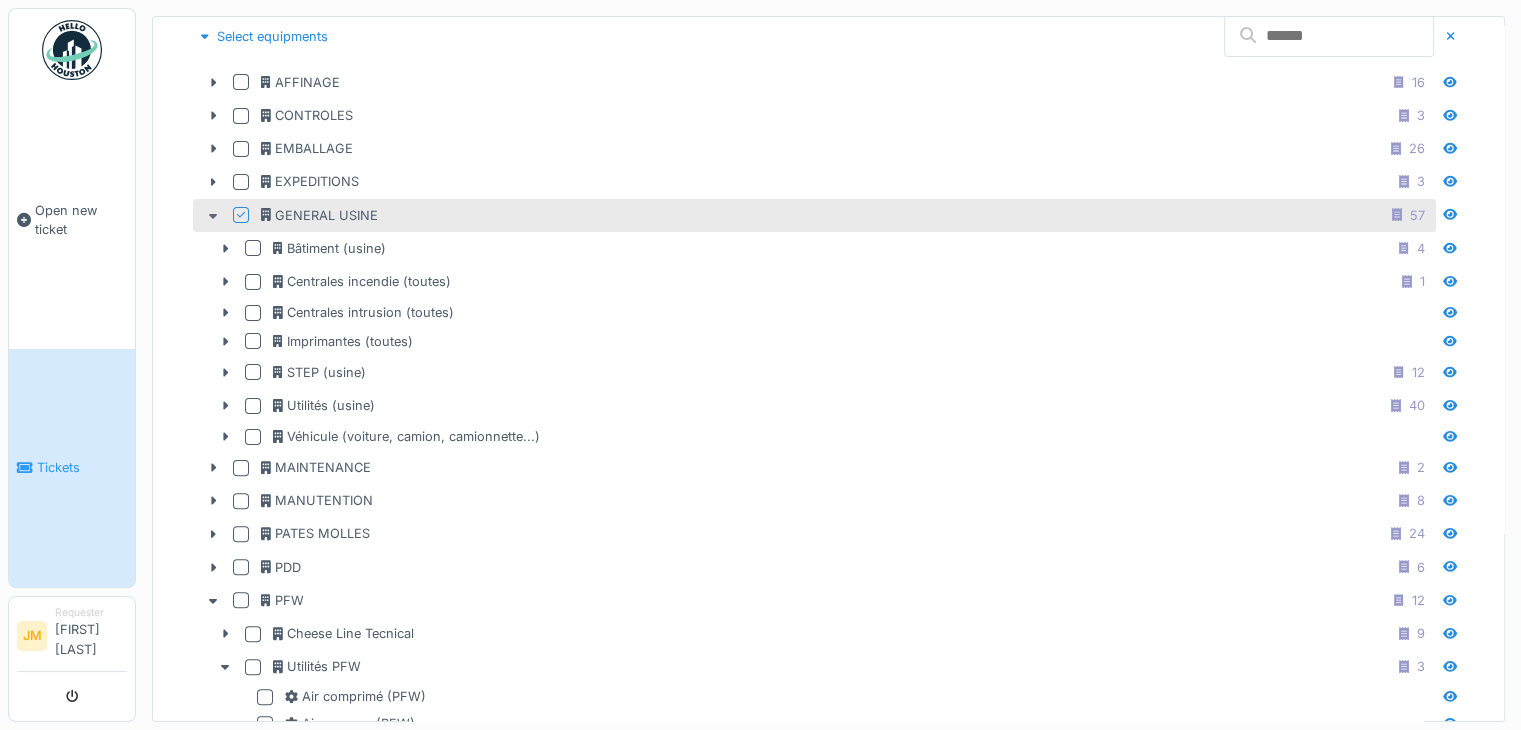 click 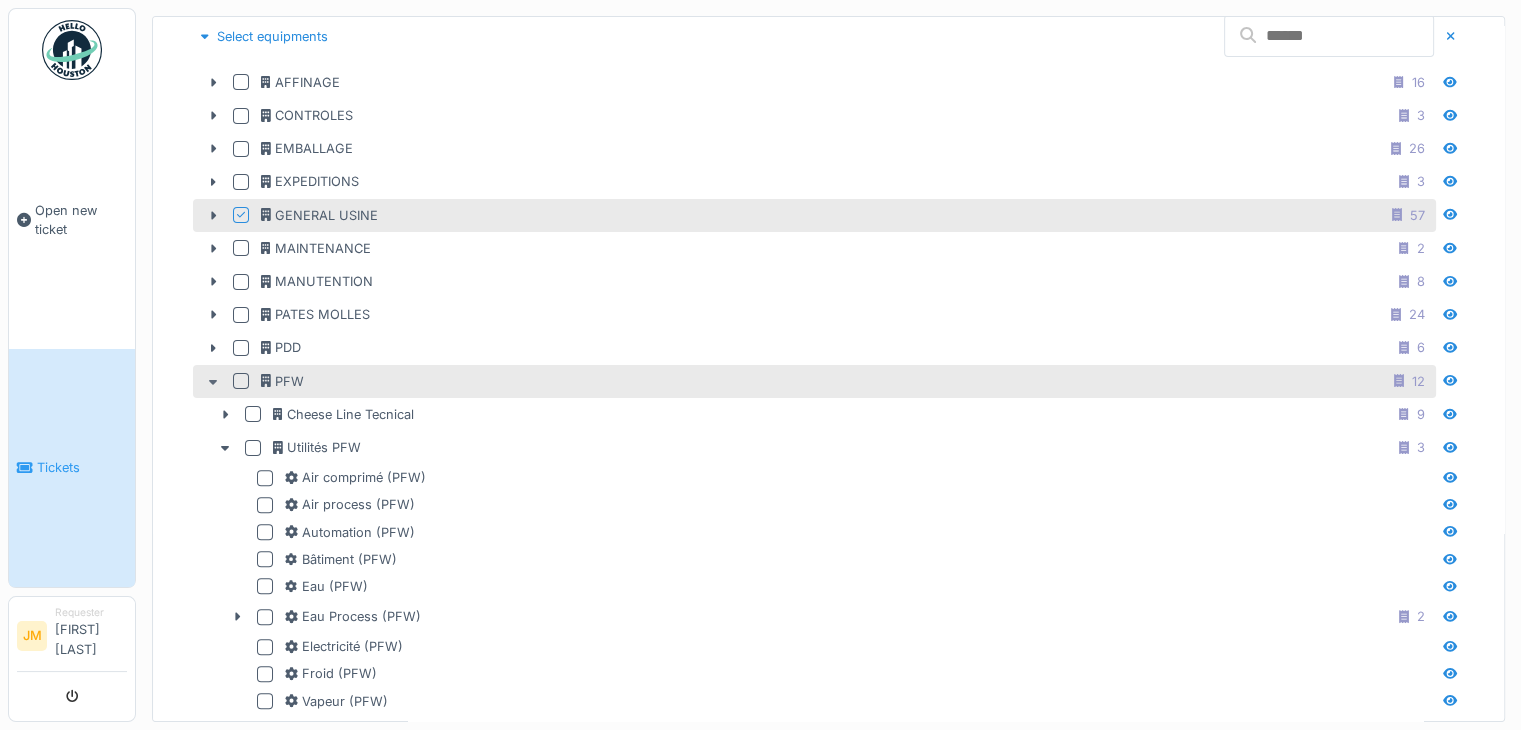 click 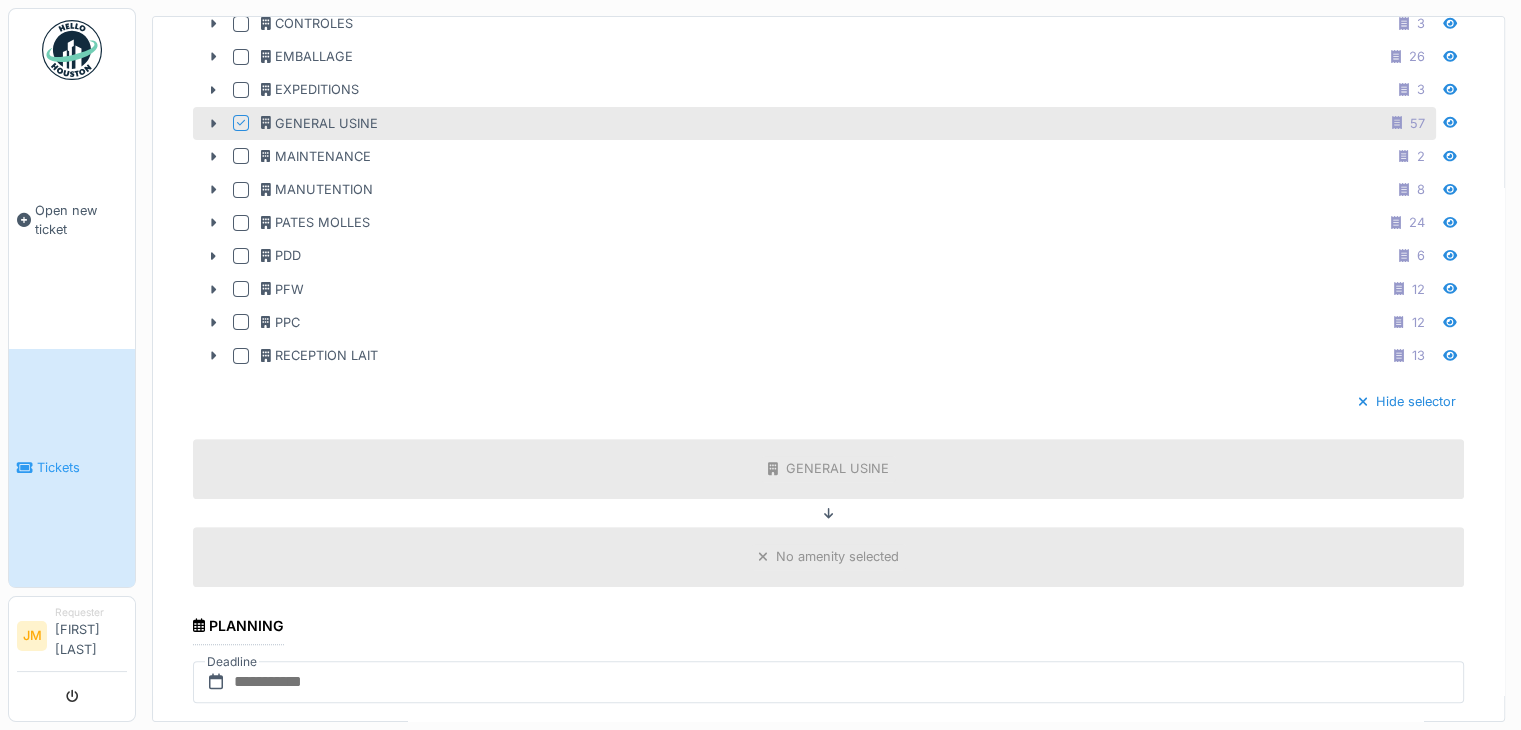 scroll, scrollTop: 500, scrollLeft: 0, axis: vertical 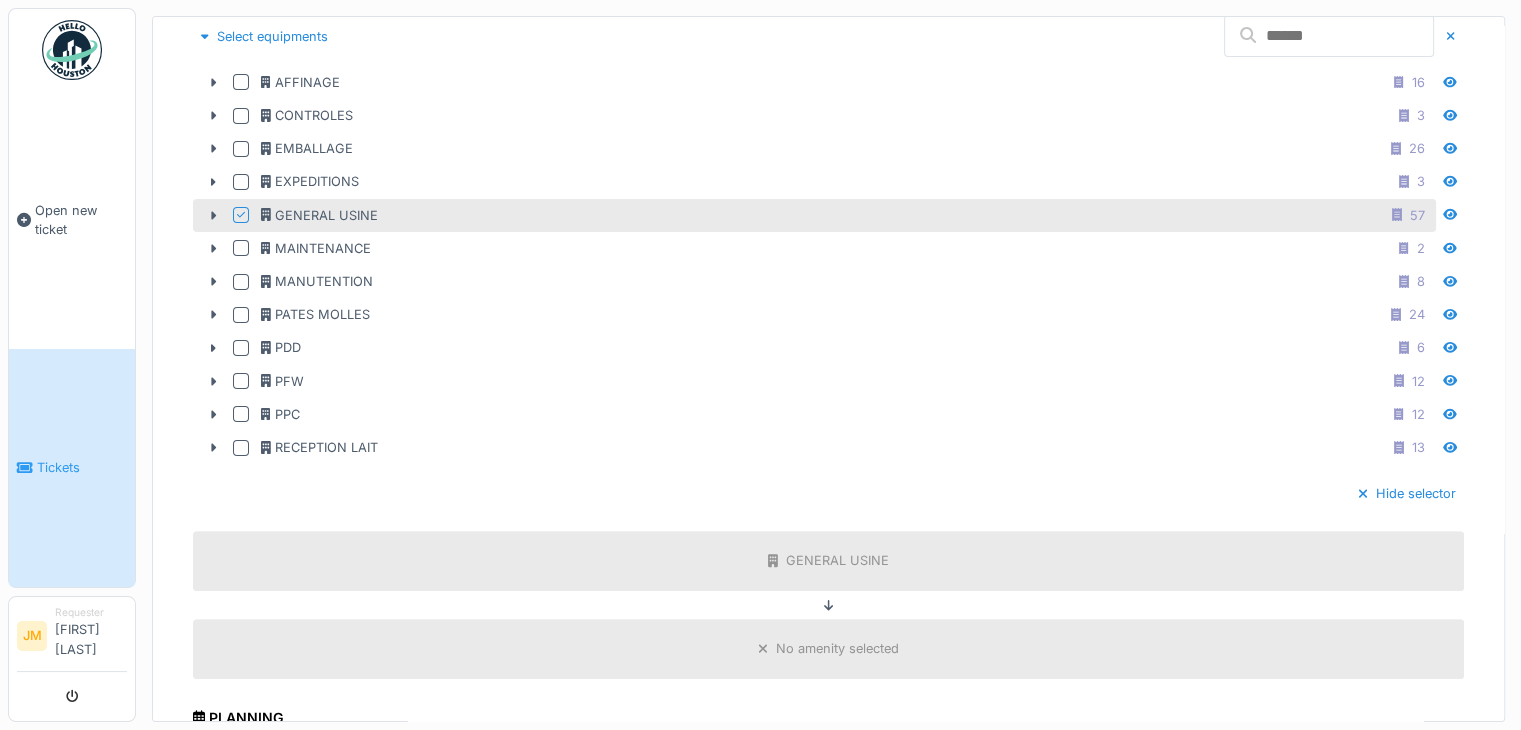 click 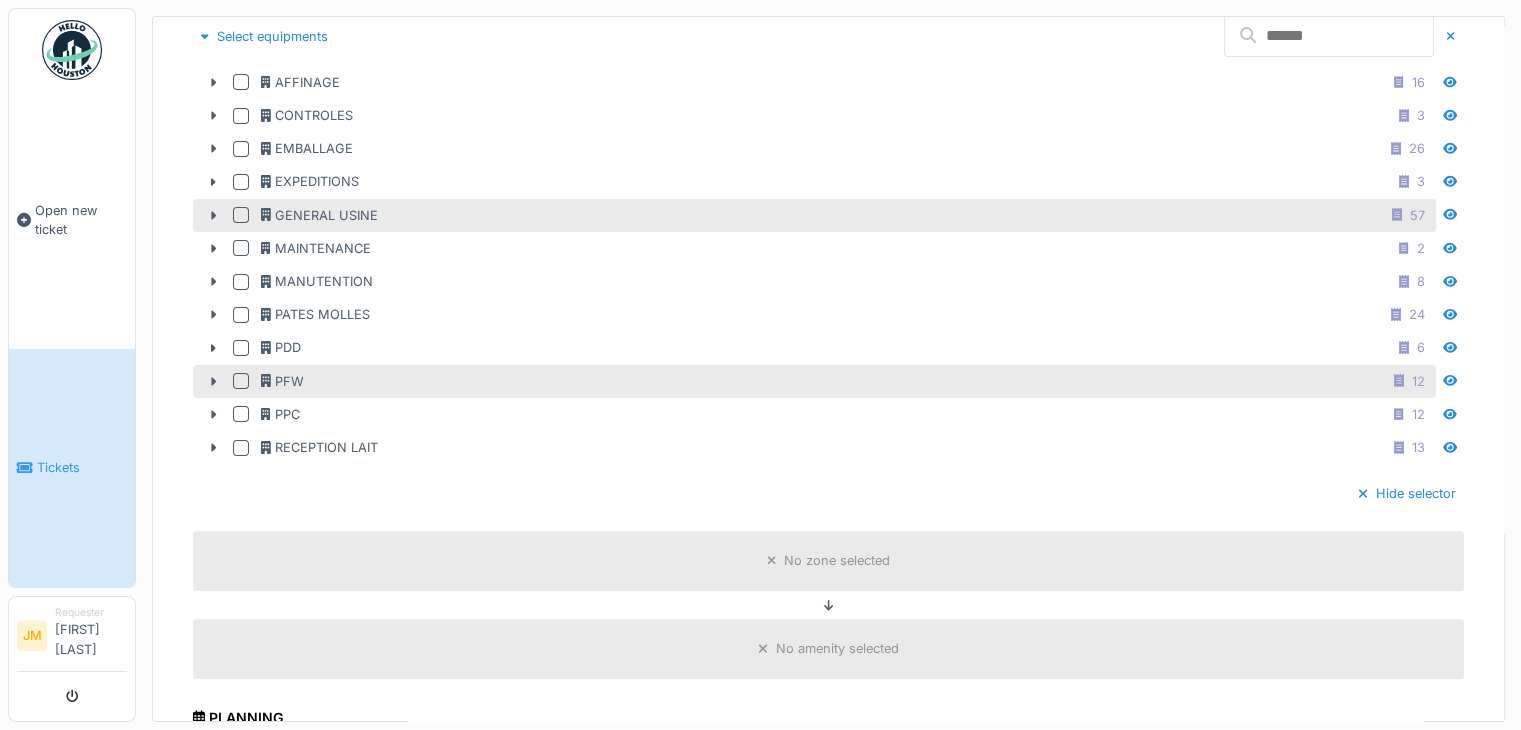 click at bounding box center [241, 381] 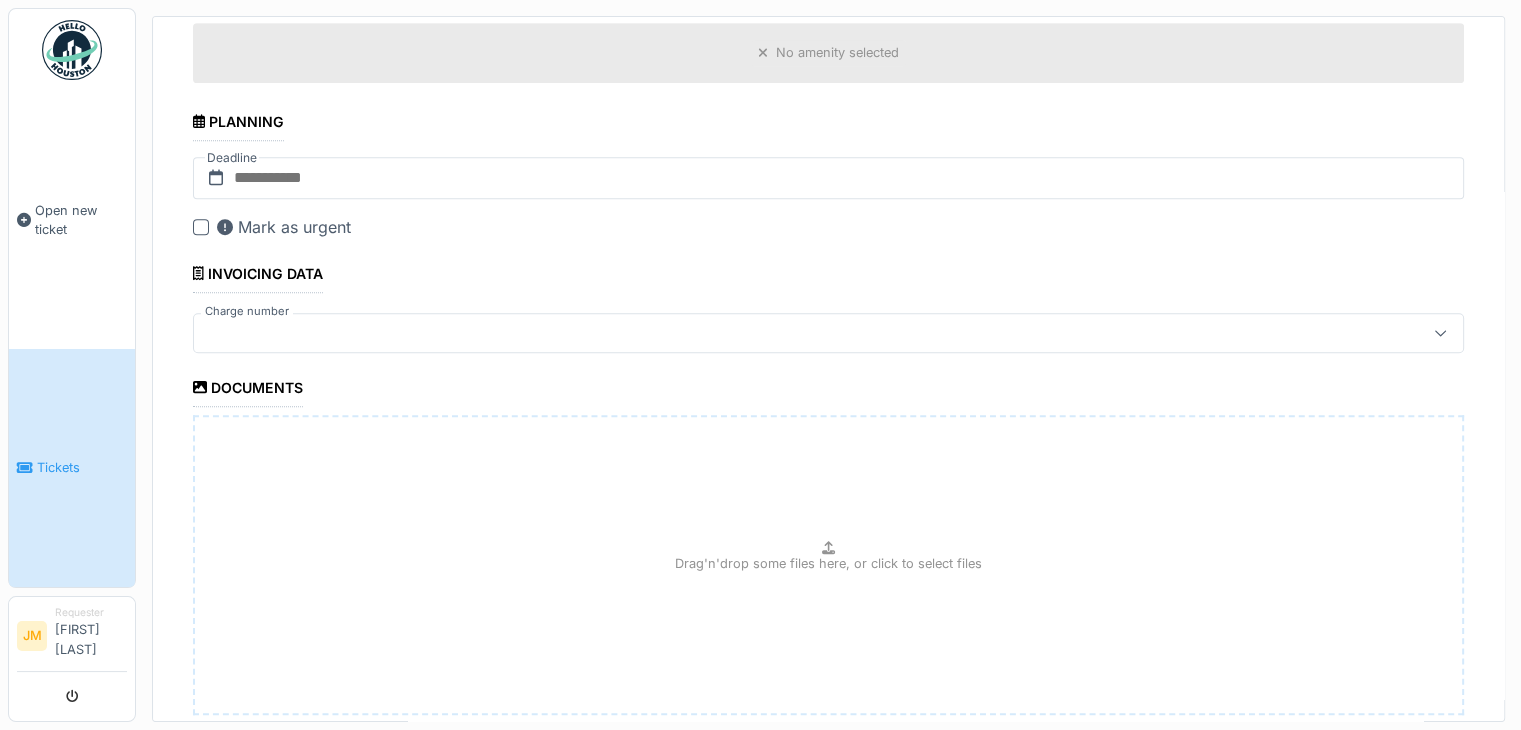 scroll, scrollTop: 1100, scrollLeft: 0, axis: vertical 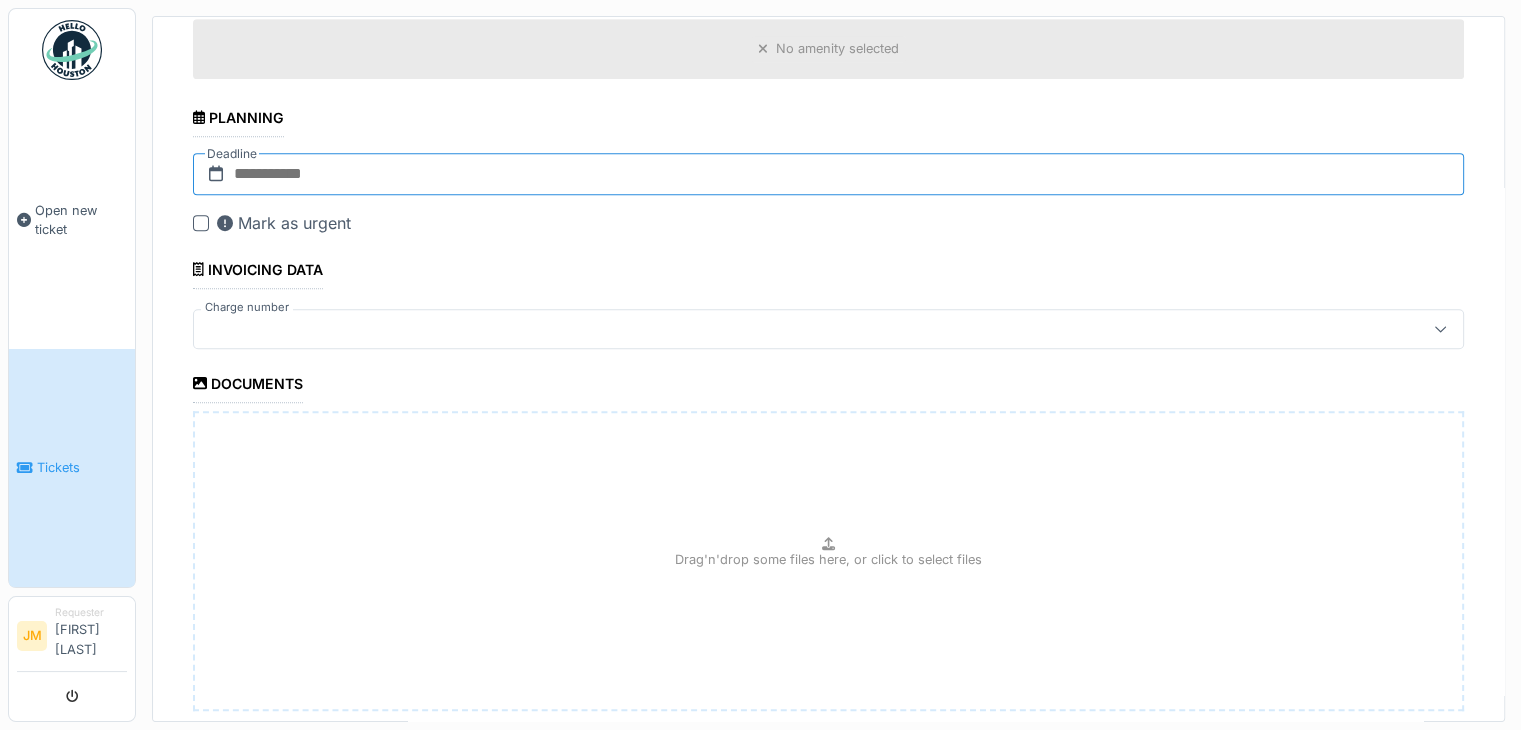 click at bounding box center [828, 174] 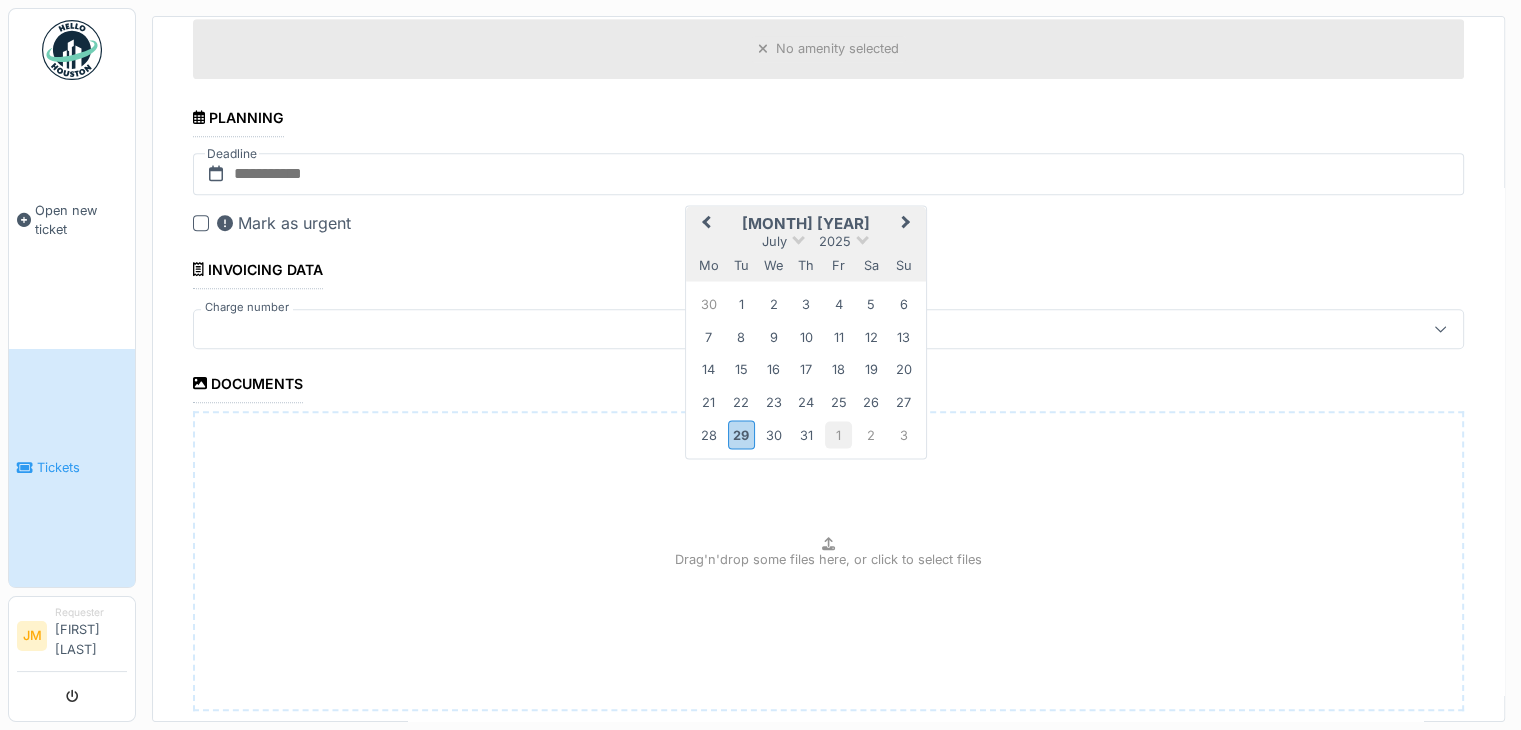 click on "1" at bounding box center (838, 435) 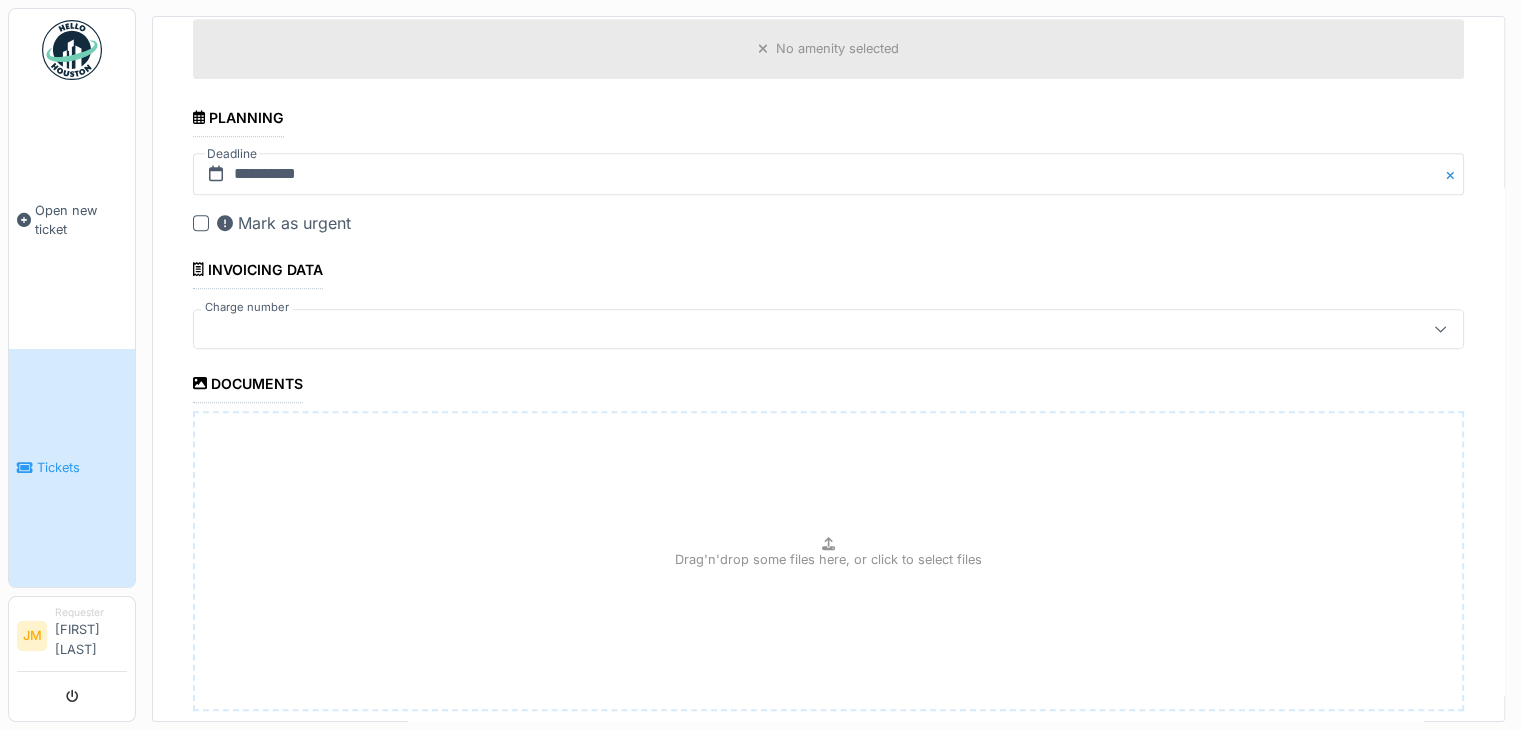 click at bounding box center [201, 223] 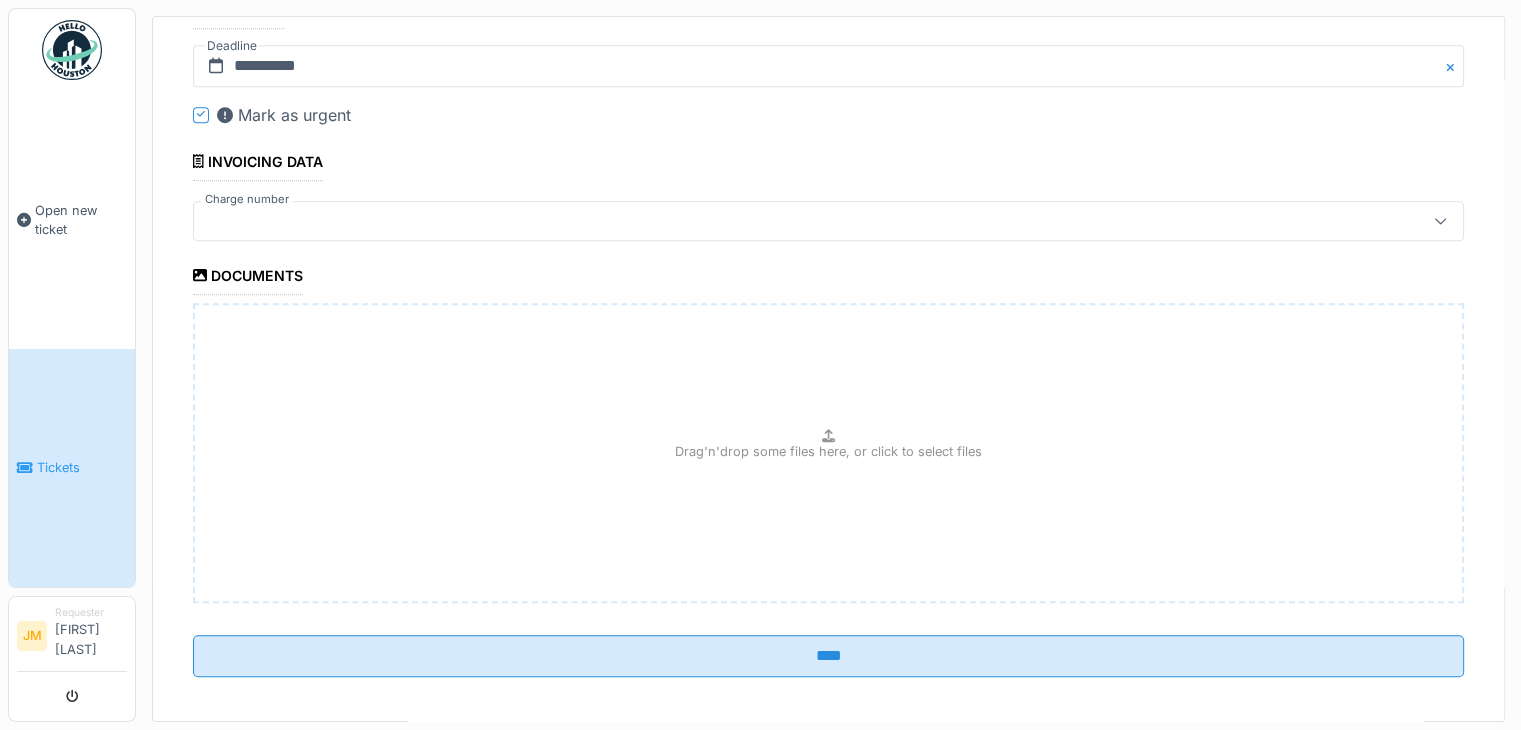 scroll, scrollTop: 1209, scrollLeft: 0, axis: vertical 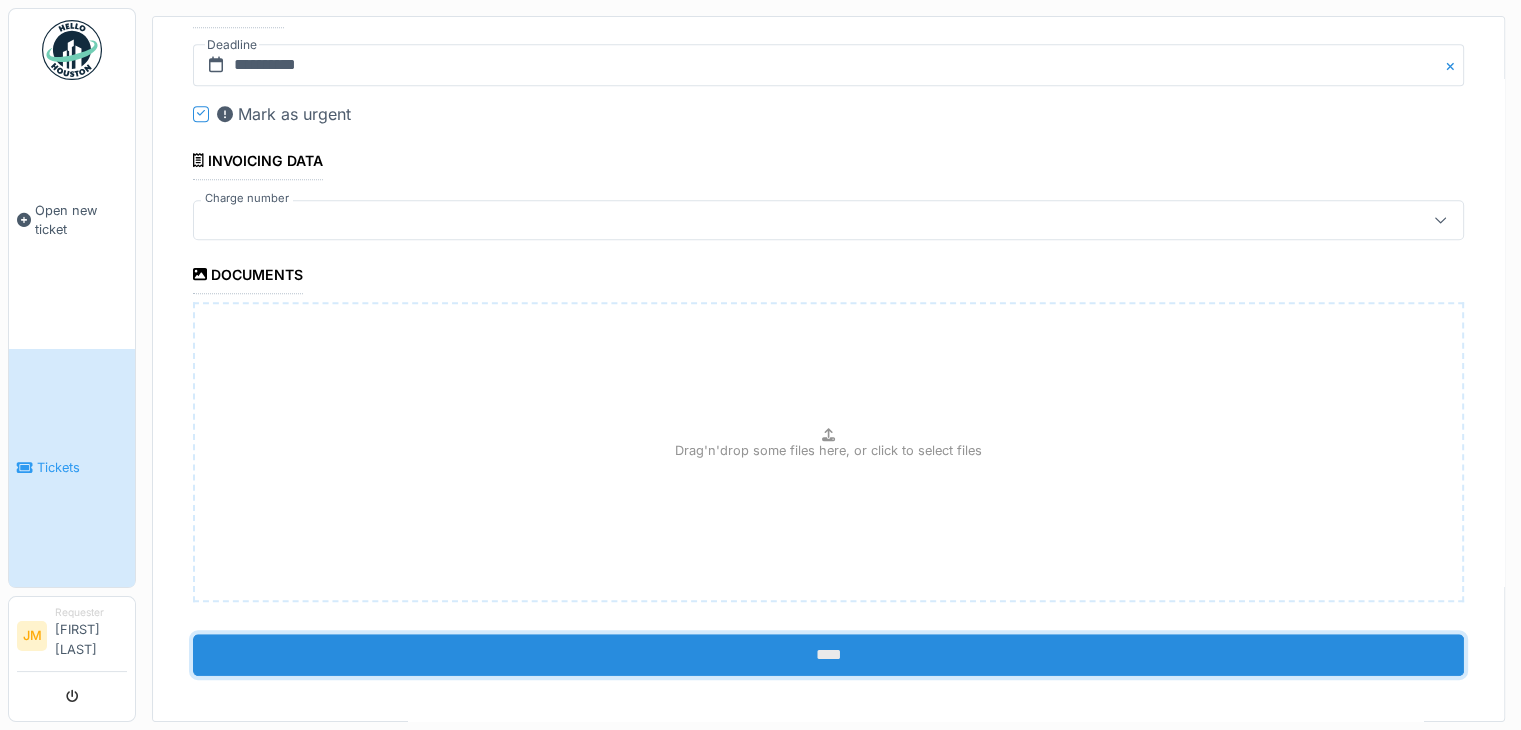 click on "****" at bounding box center (828, 655) 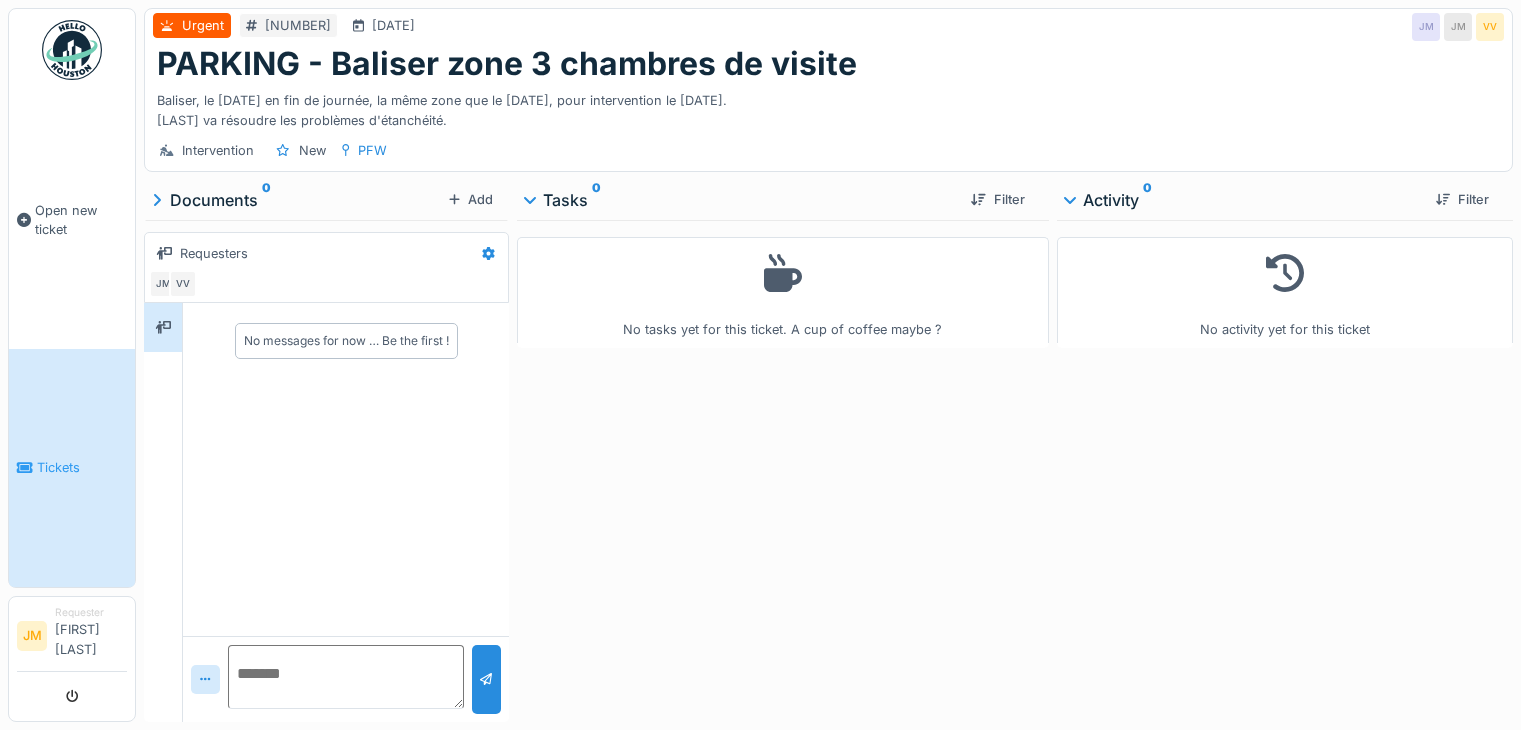 scroll, scrollTop: 0, scrollLeft: 0, axis: both 